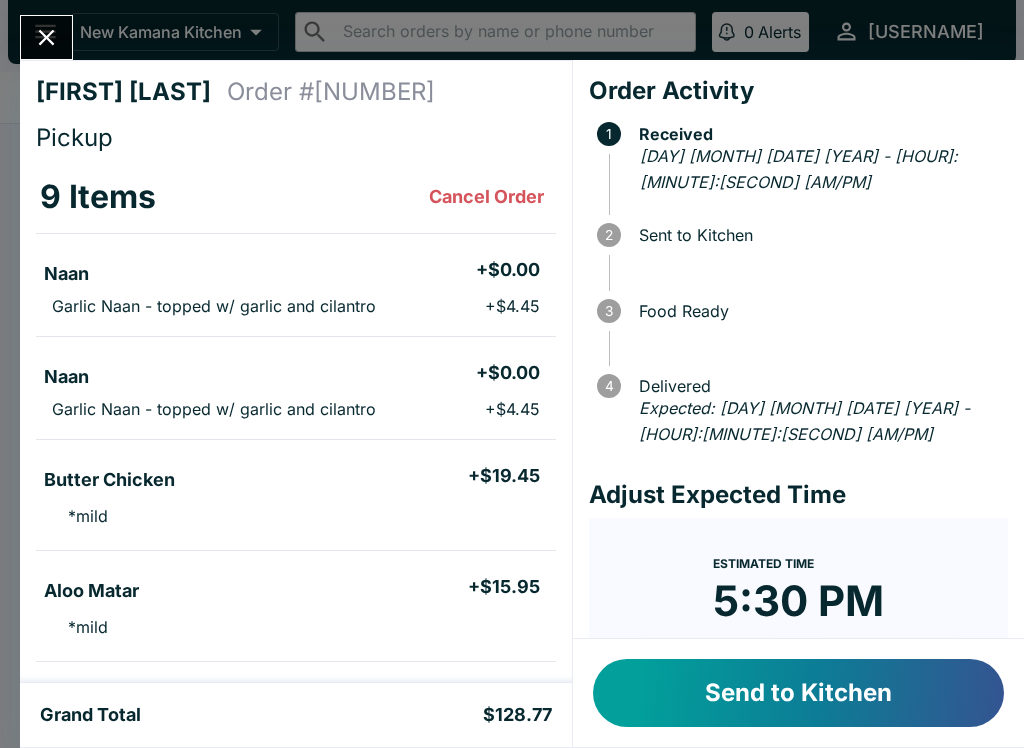 scroll, scrollTop: 0, scrollLeft: 0, axis: both 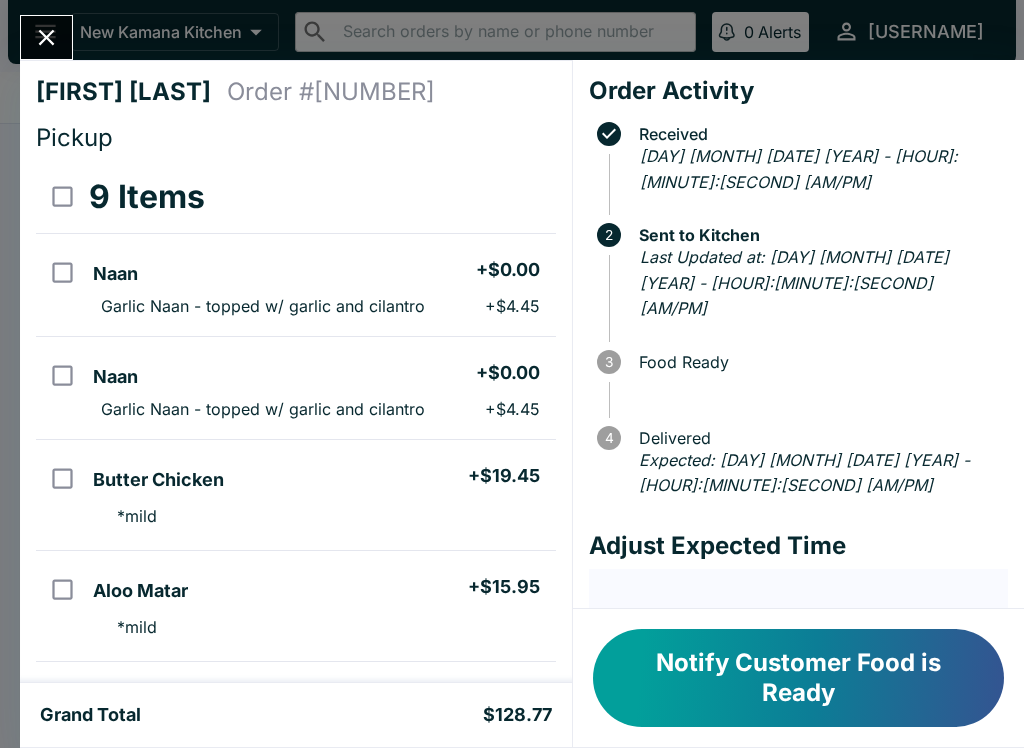click on "Notify Customer Food is Ready" at bounding box center (798, 678) 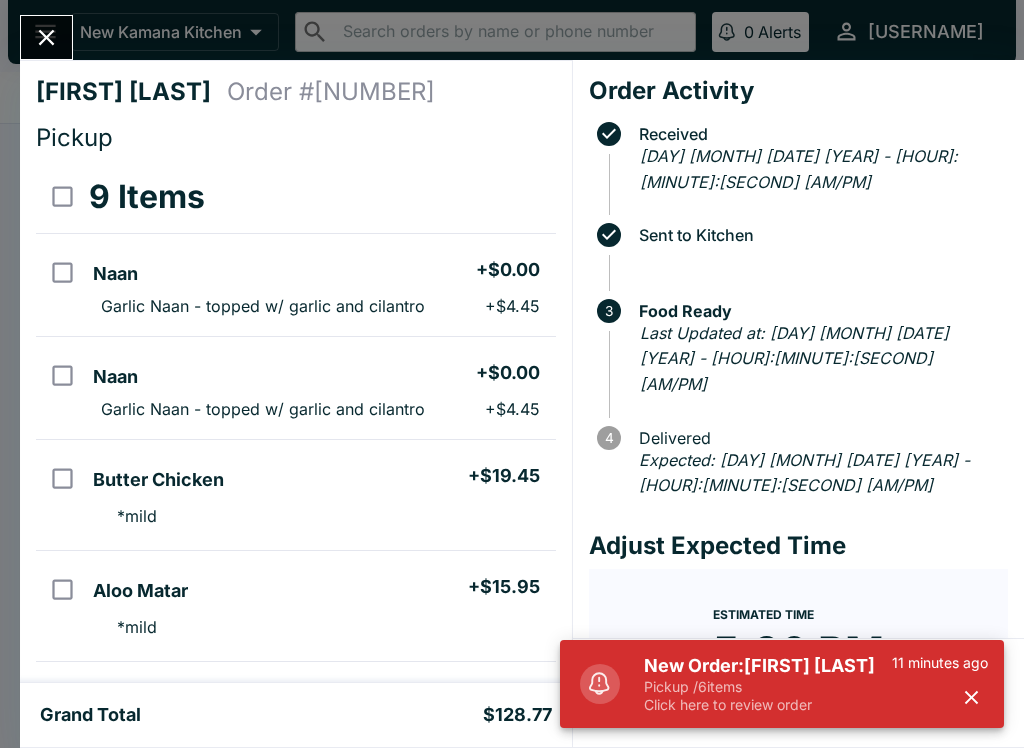 click on "Pickup   /  6  items" at bounding box center (768, 687) 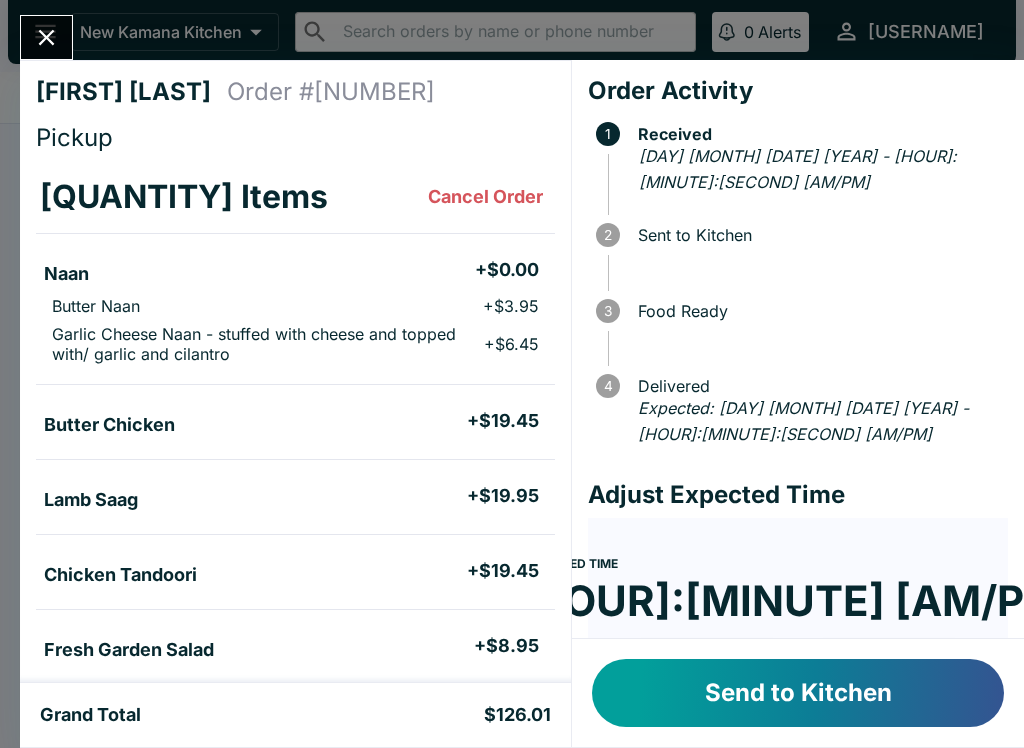 click on "Send to Kitchen" at bounding box center [798, 693] 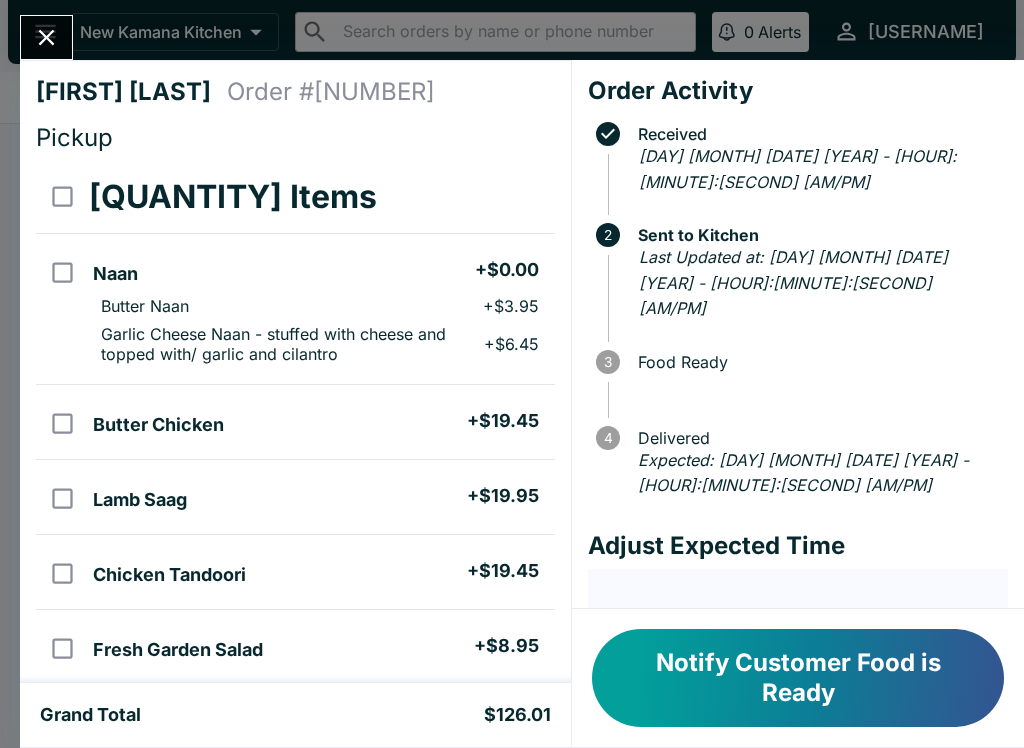 scroll, scrollTop: 0, scrollLeft: 0, axis: both 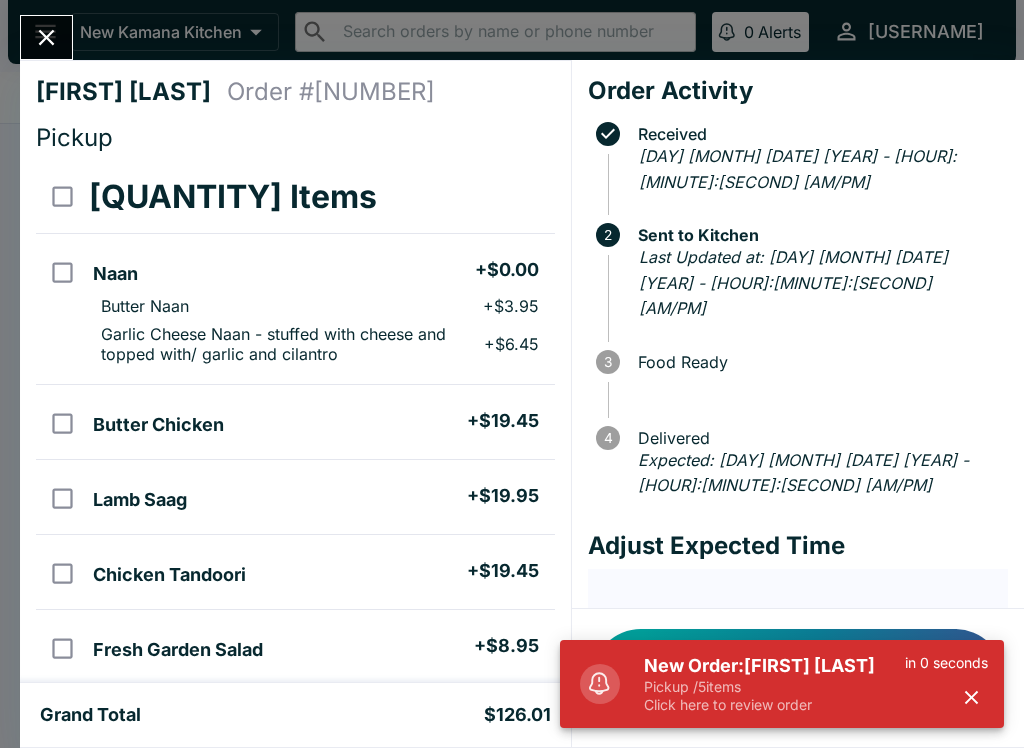 click 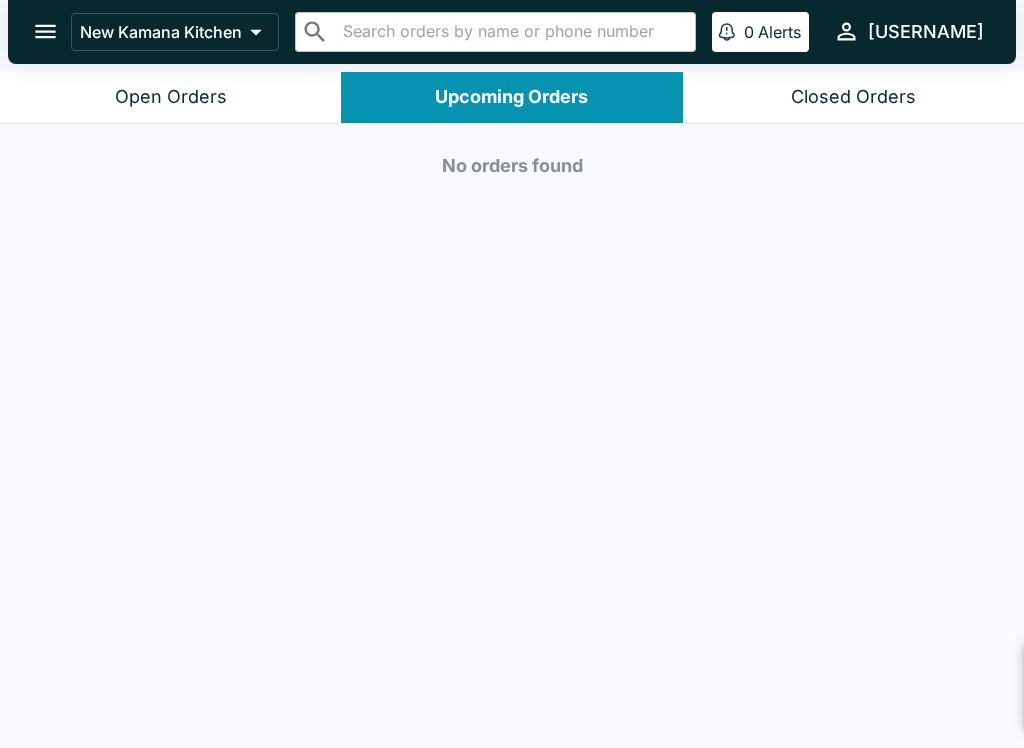 click on "New Order: [FIRST] [LAST] Pickup / [QUANTITY] items Click here to review order [TIME] ago" at bounding box center [782, 684] 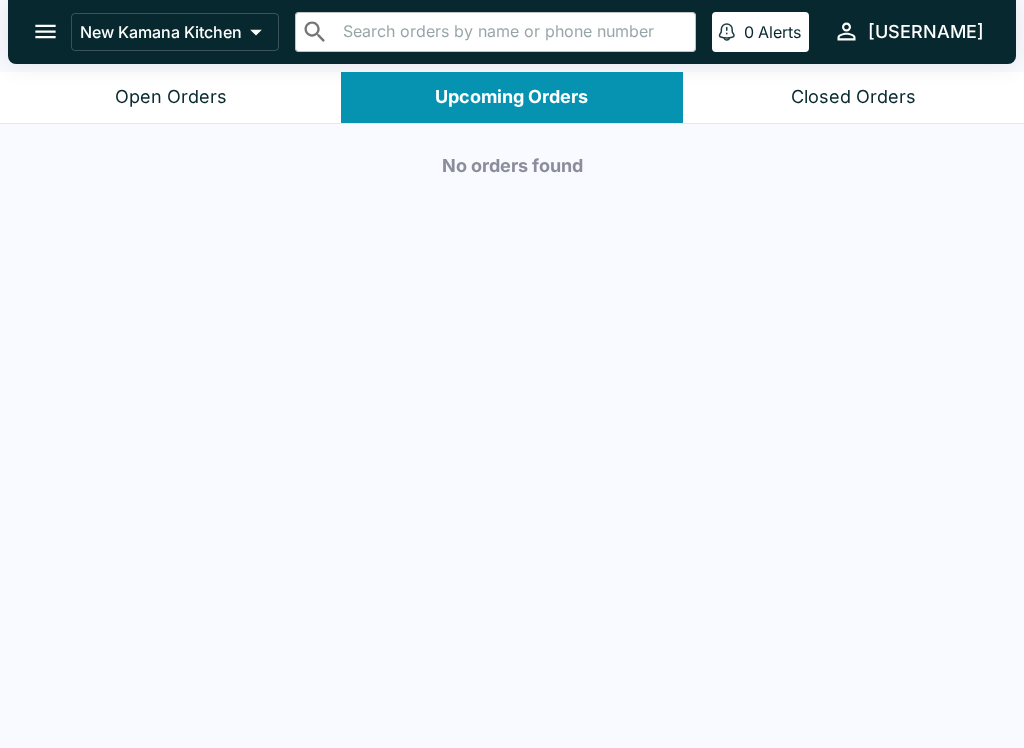 click on "Open Orders" at bounding box center [171, 97] 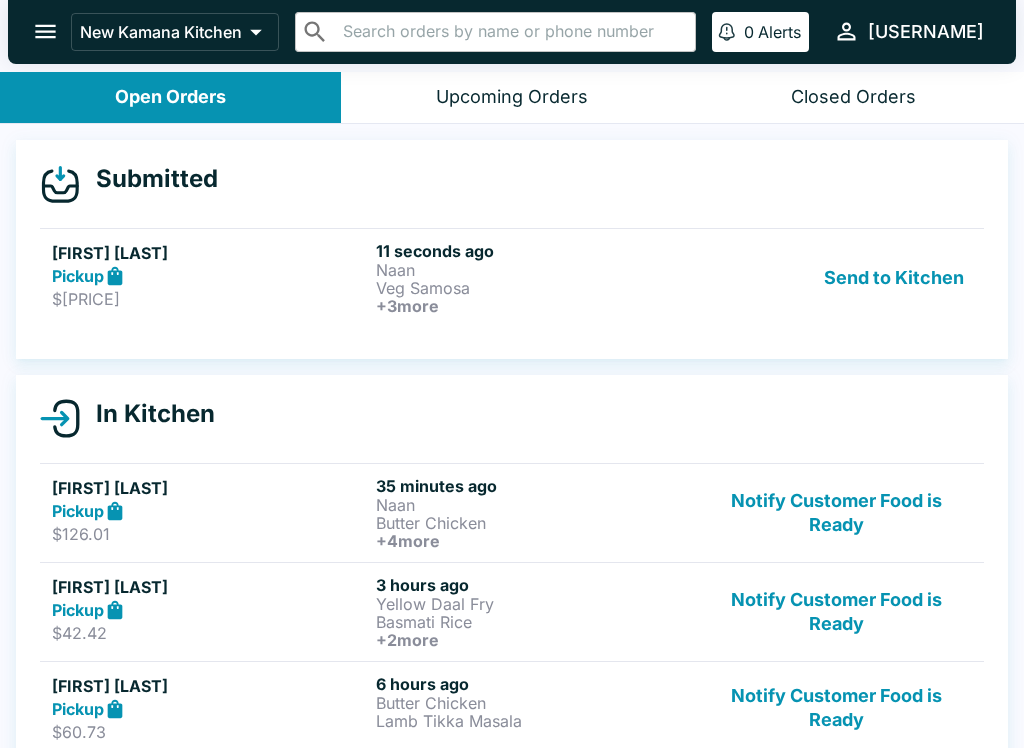 click on "Veg Samosa" at bounding box center [534, 288] 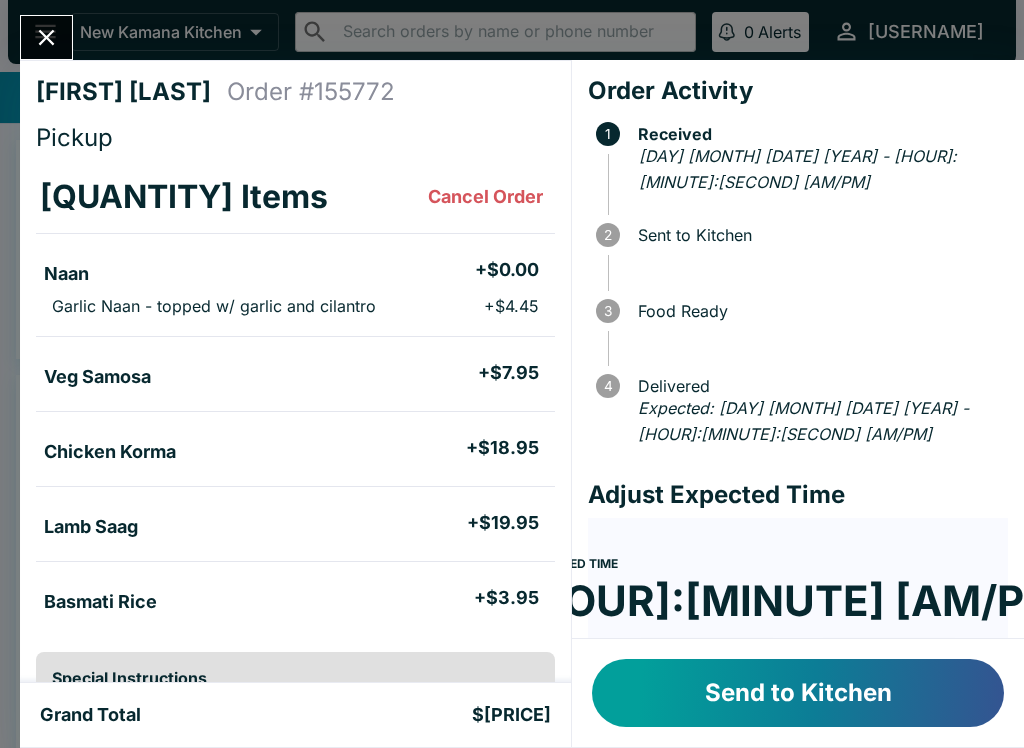 click on "Send to Kitchen" at bounding box center (798, 693) 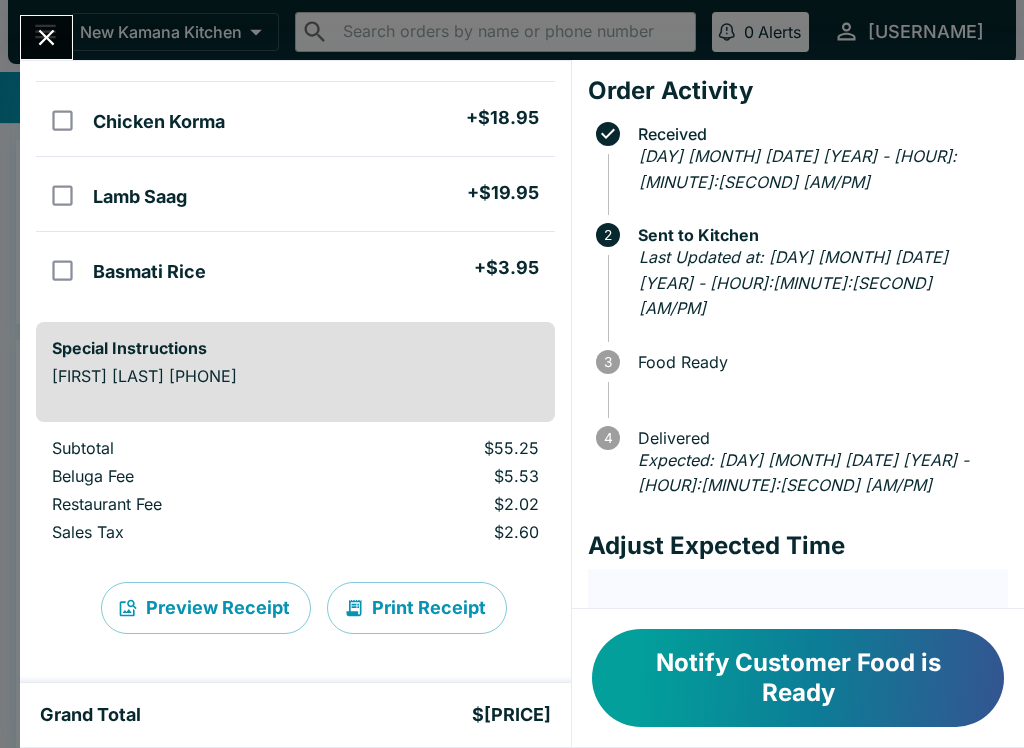 scroll, scrollTop: 330, scrollLeft: 0, axis: vertical 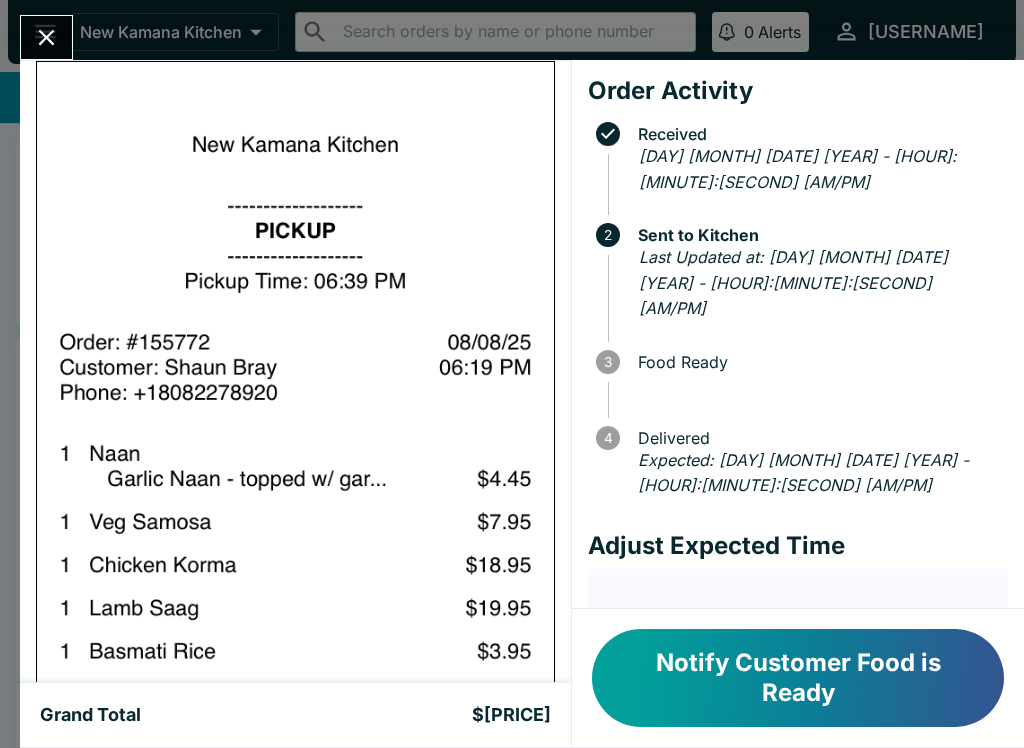 click 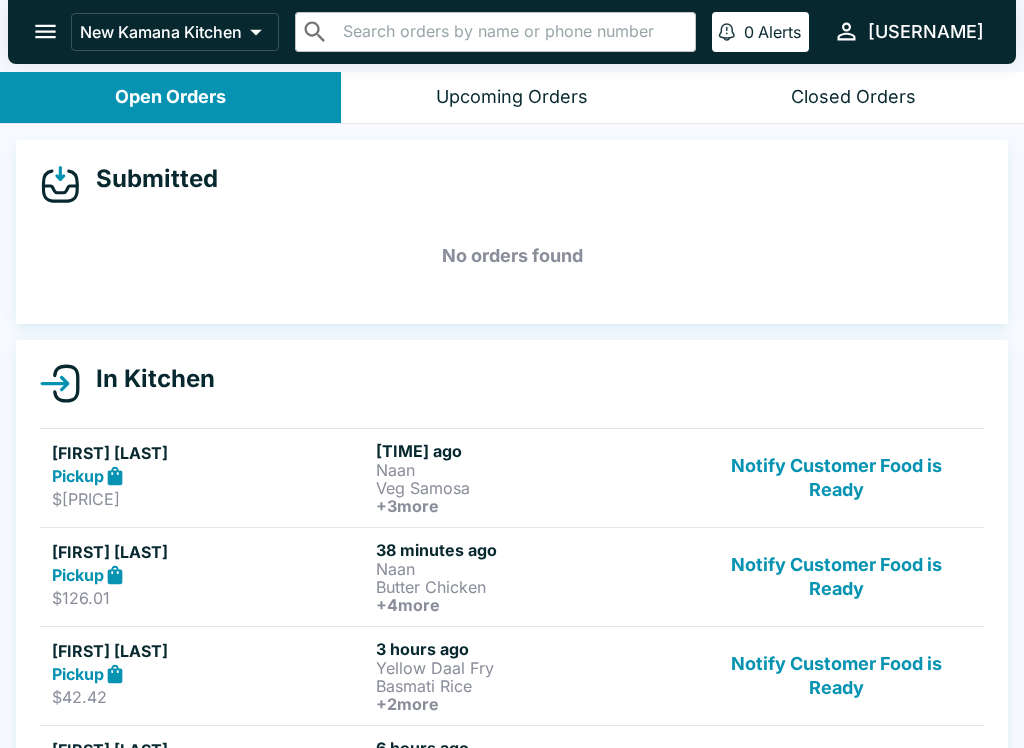 click on "Submitted" at bounding box center [512, 184] 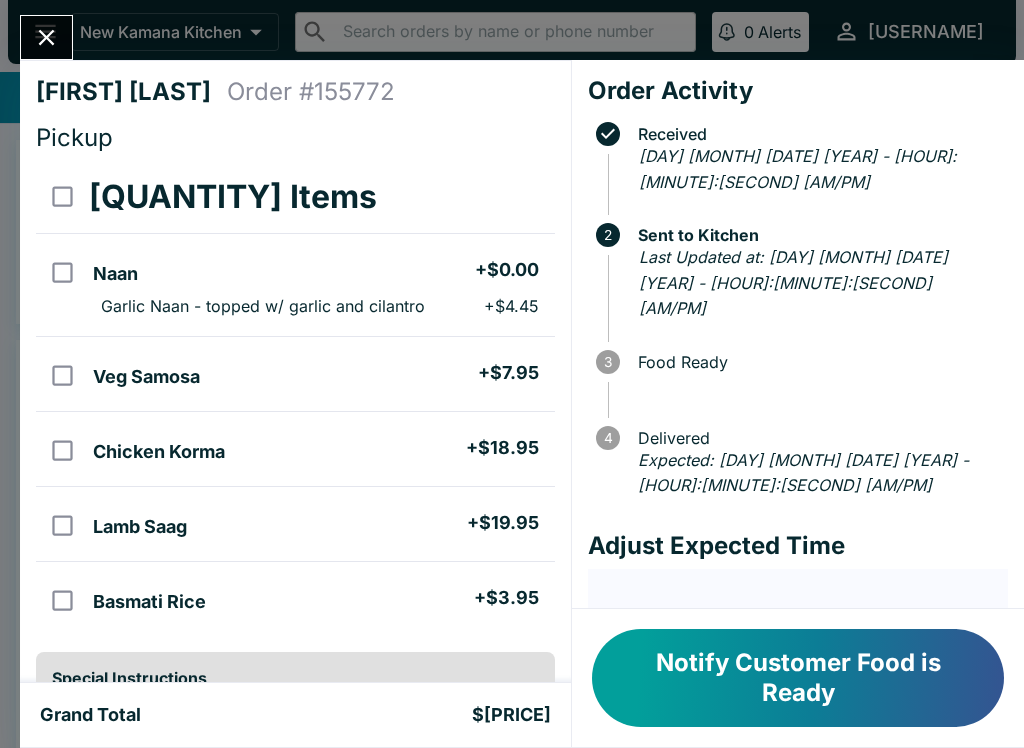 scroll, scrollTop: 9, scrollLeft: 0, axis: vertical 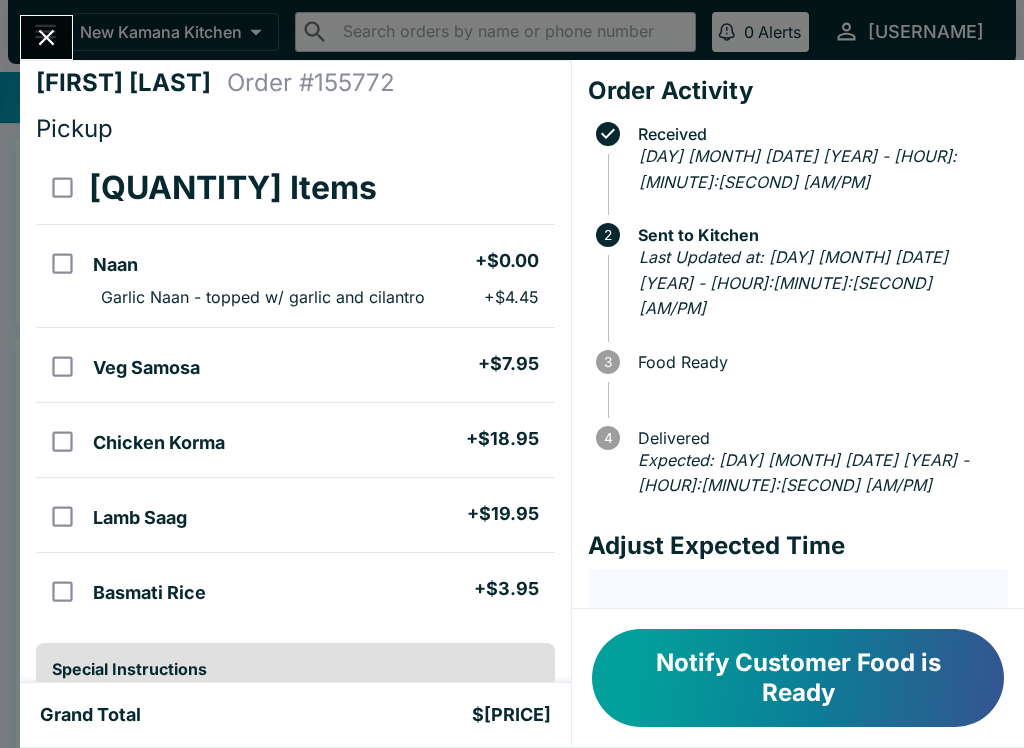 click 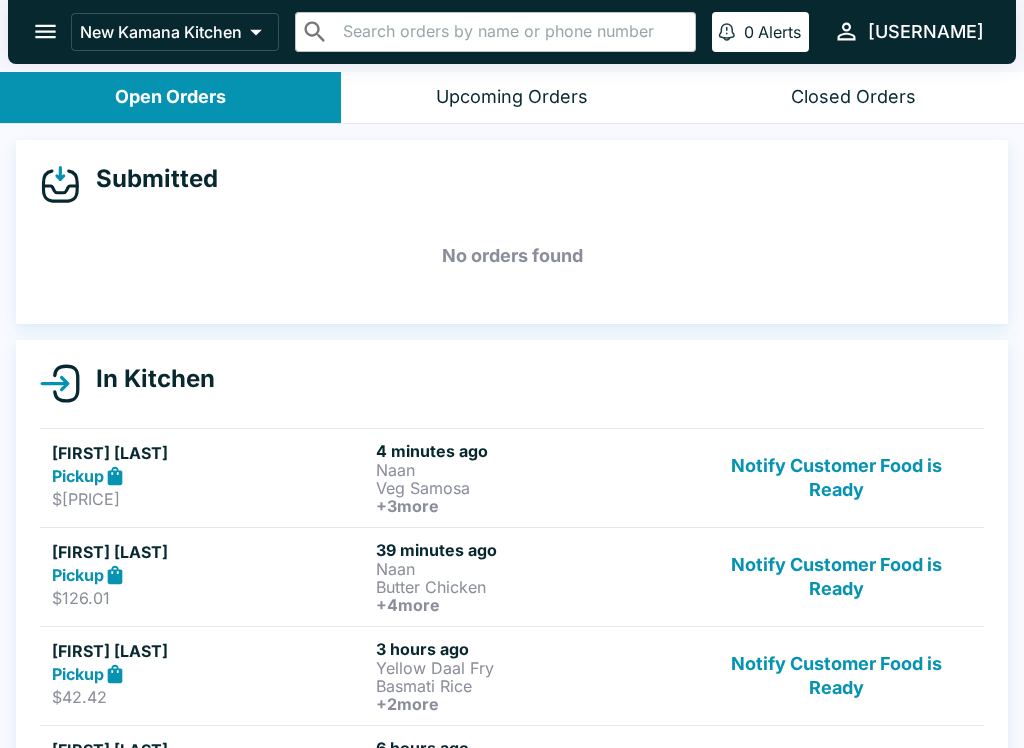 click on "Naan" at bounding box center (534, 470) 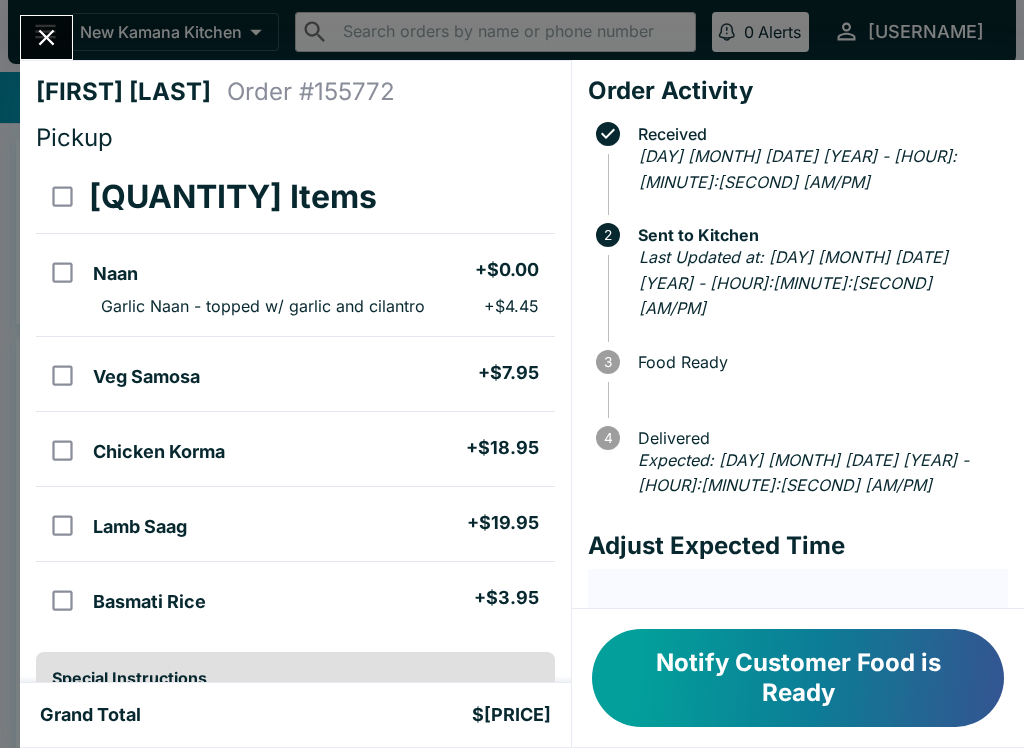 scroll, scrollTop: 0, scrollLeft: 0, axis: both 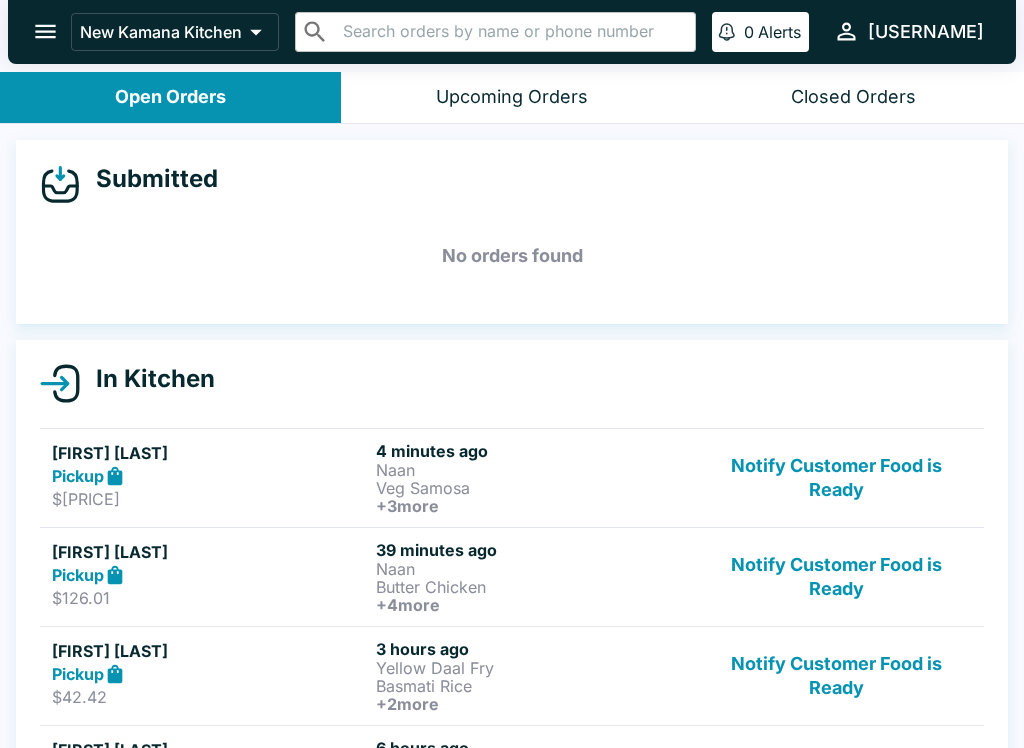 click 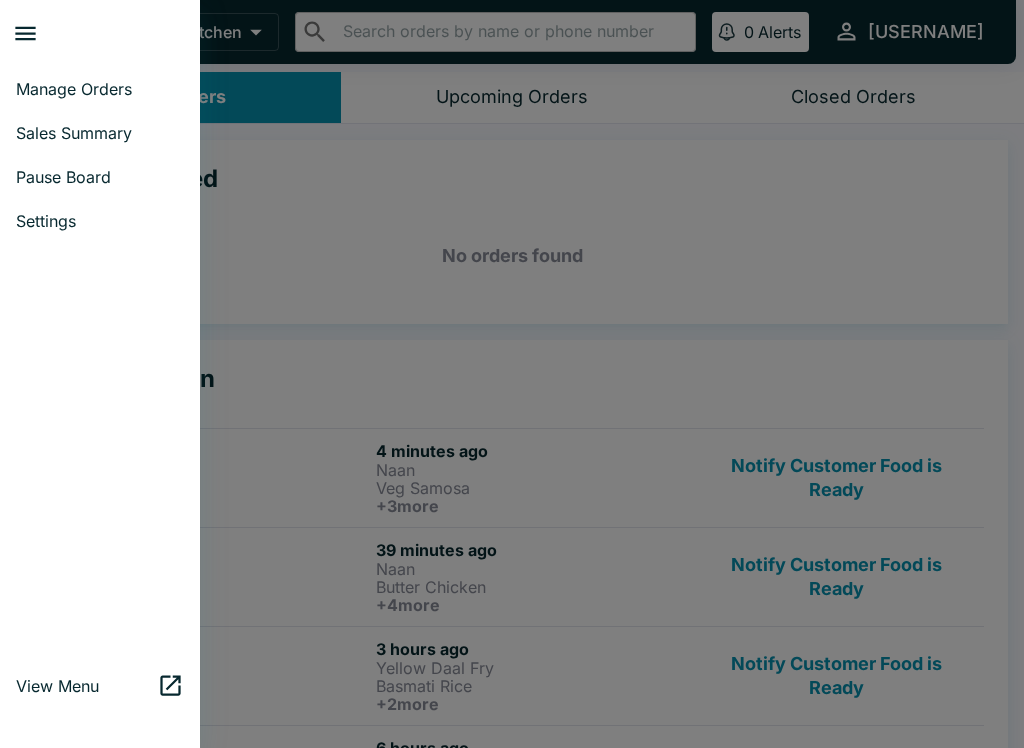 click on "Settings" at bounding box center (100, 221) 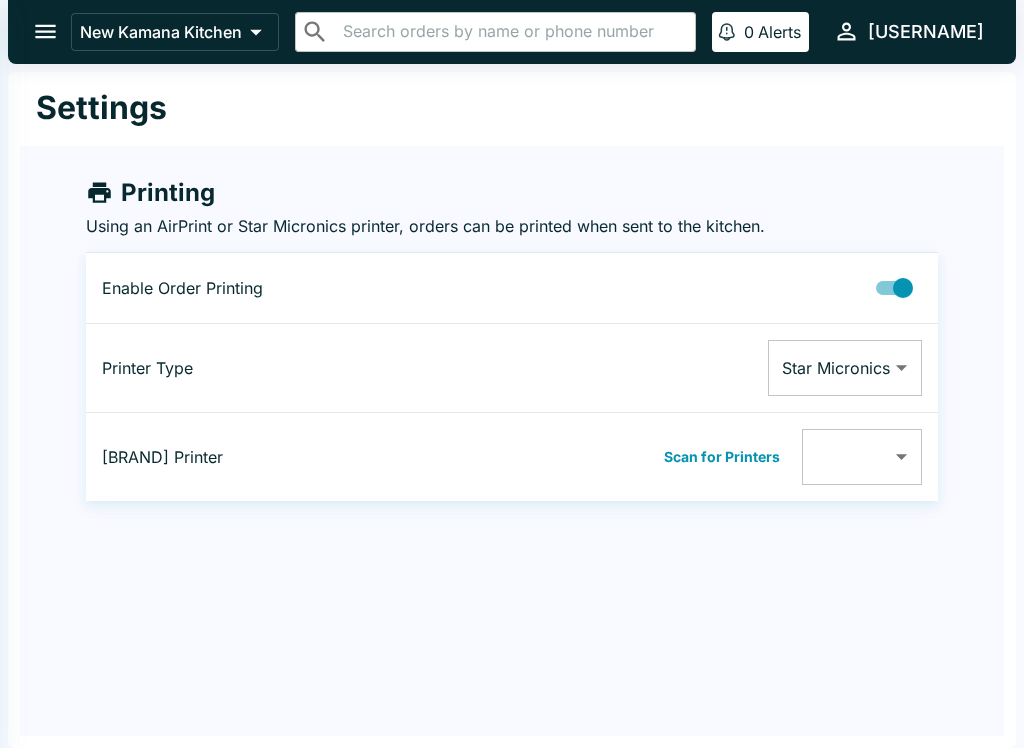 type on "[MAC ADDRESS]" 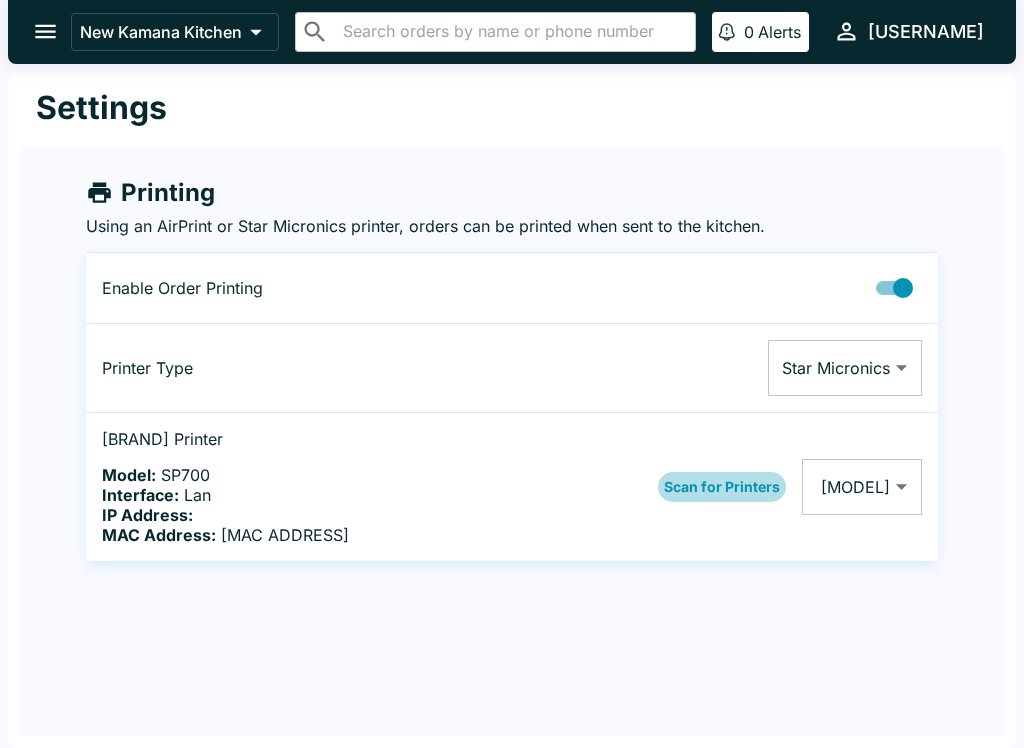 click on "Scan for Printers" at bounding box center [722, 487] 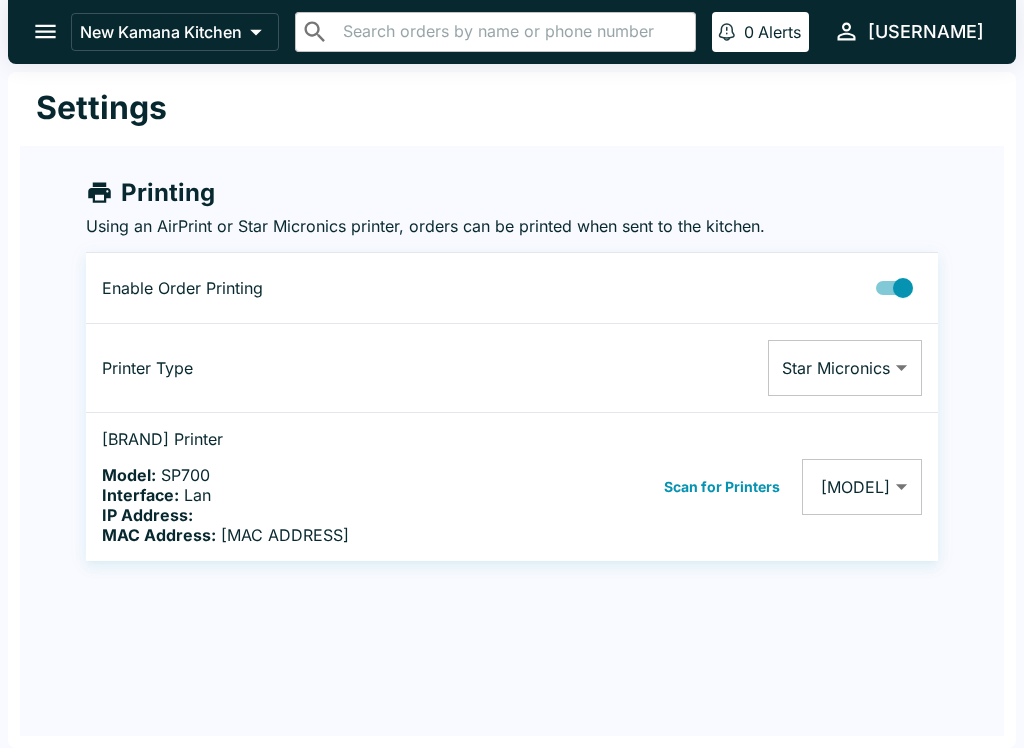 click on "[BRAND] | [BRAND] Manage Orders Sales Summary Pause Board Settings View Menu Logout" at bounding box center (512, 374) 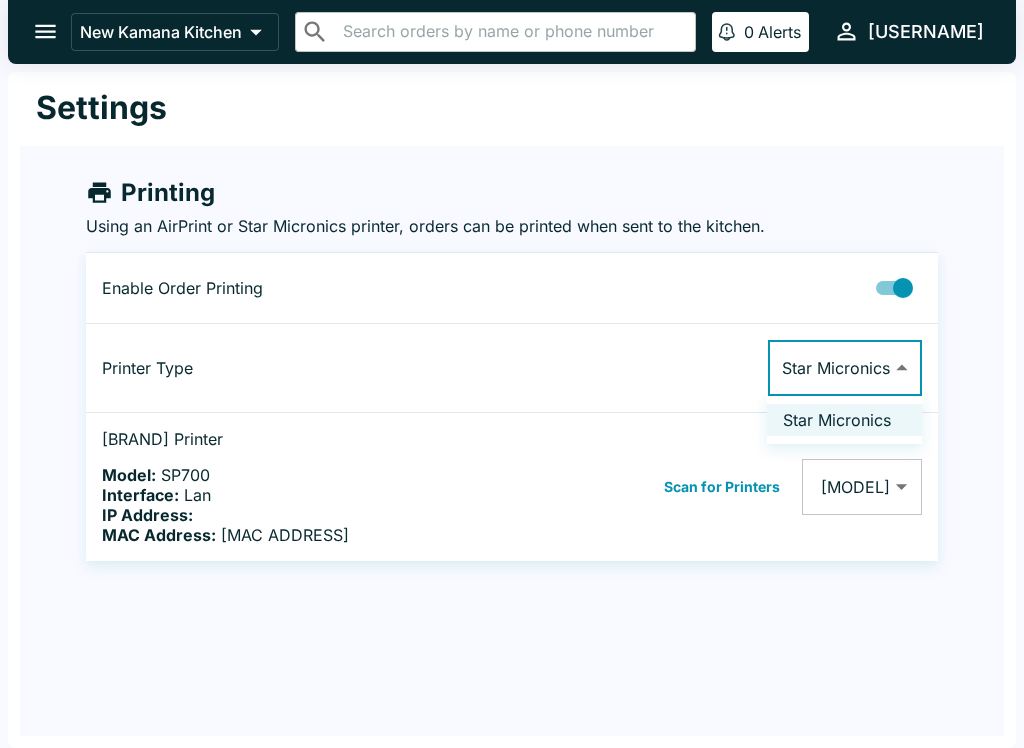 click on "Star Micronics" at bounding box center (844, 420) 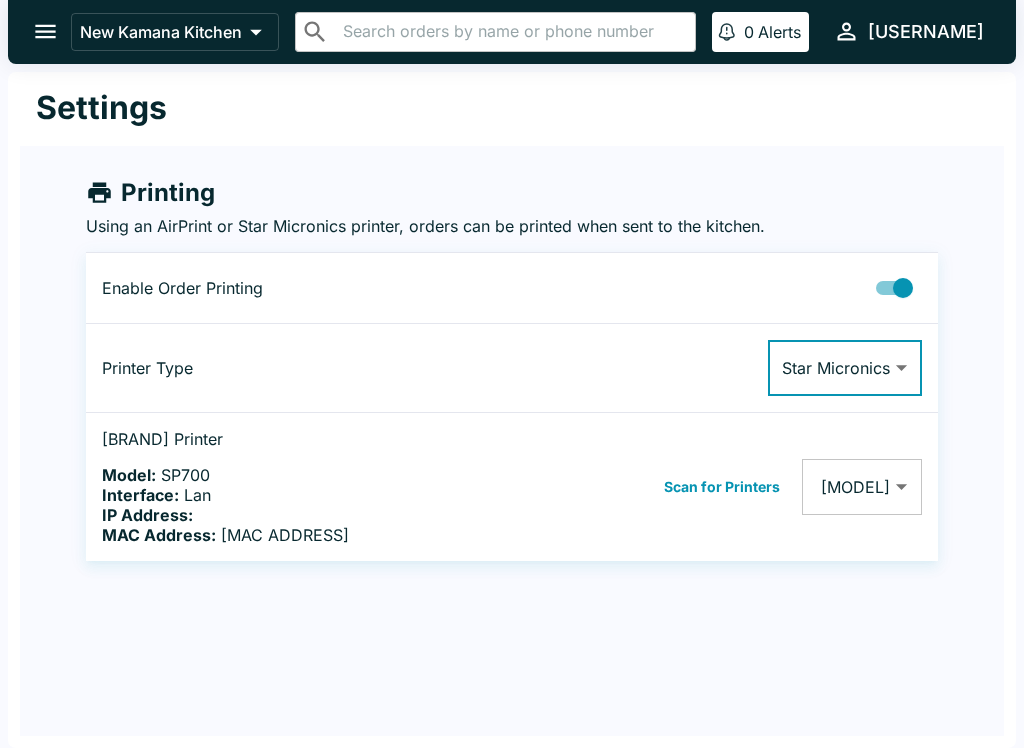 click at bounding box center (903, 288) 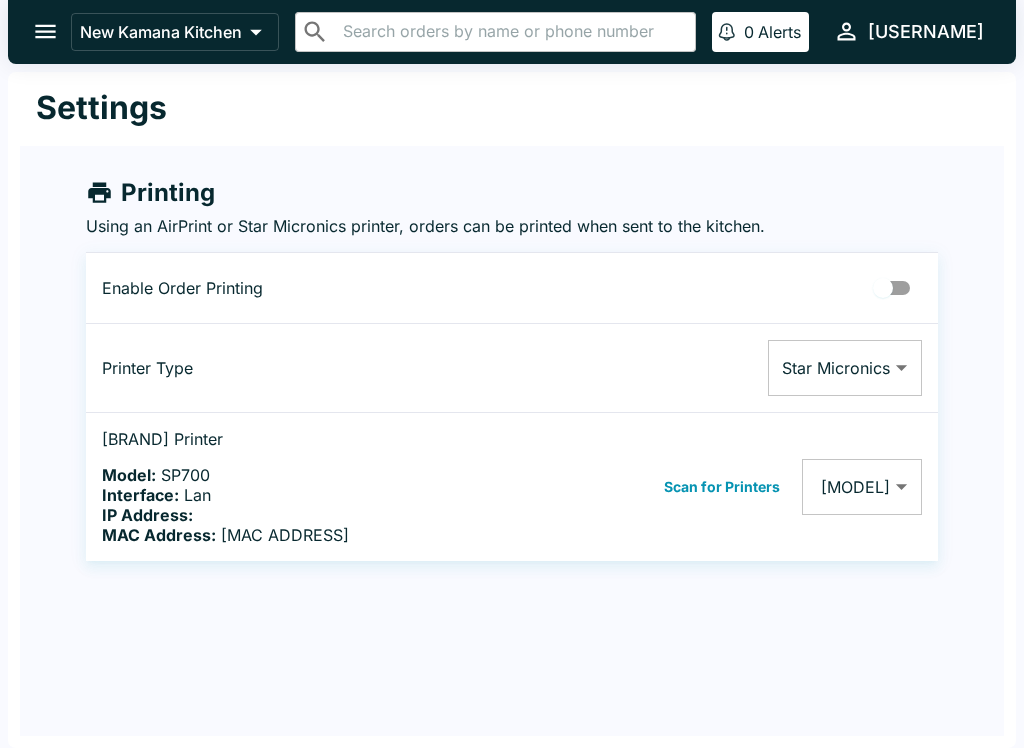 click at bounding box center [883, 288] 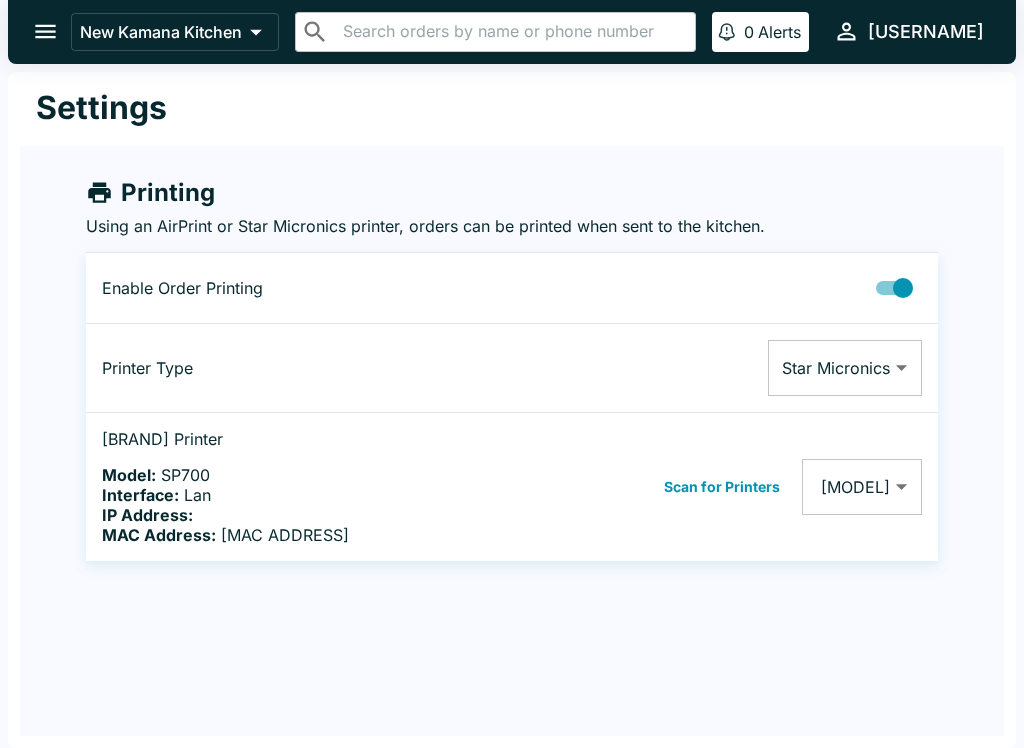 click on "[BRAND] | [BRAND] Manage Orders Sales Summary Pause Board Settings View Menu Logout" at bounding box center (512, 374) 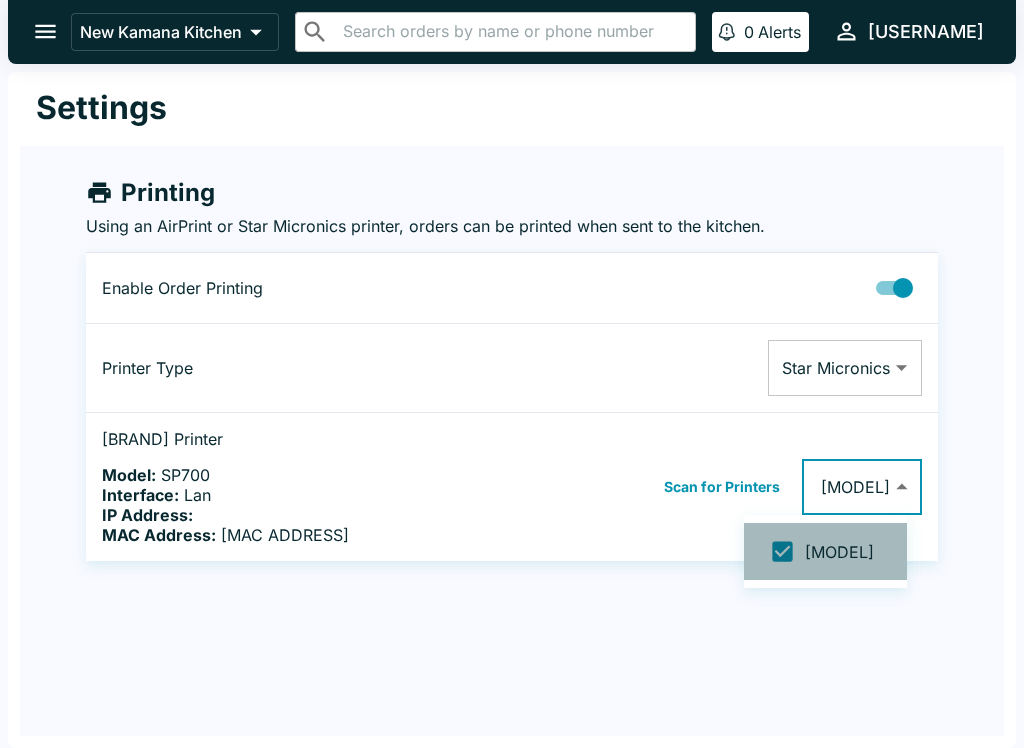 click on "[MODEL]" at bounding box center (848, 552) 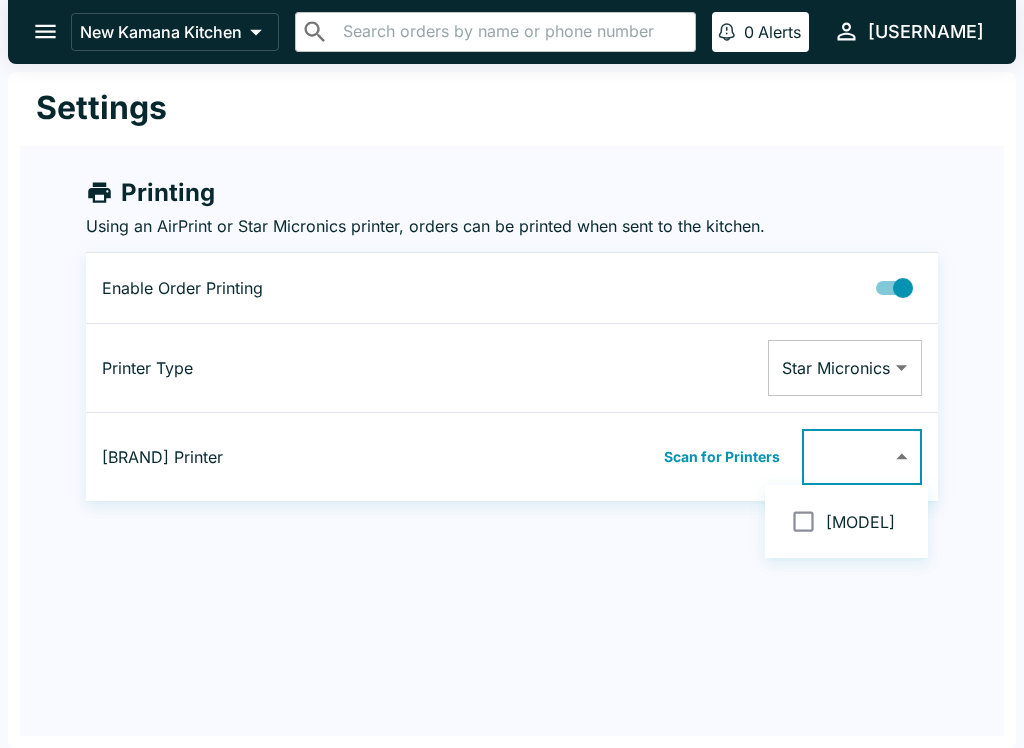 click at bounding box center [803, 521] 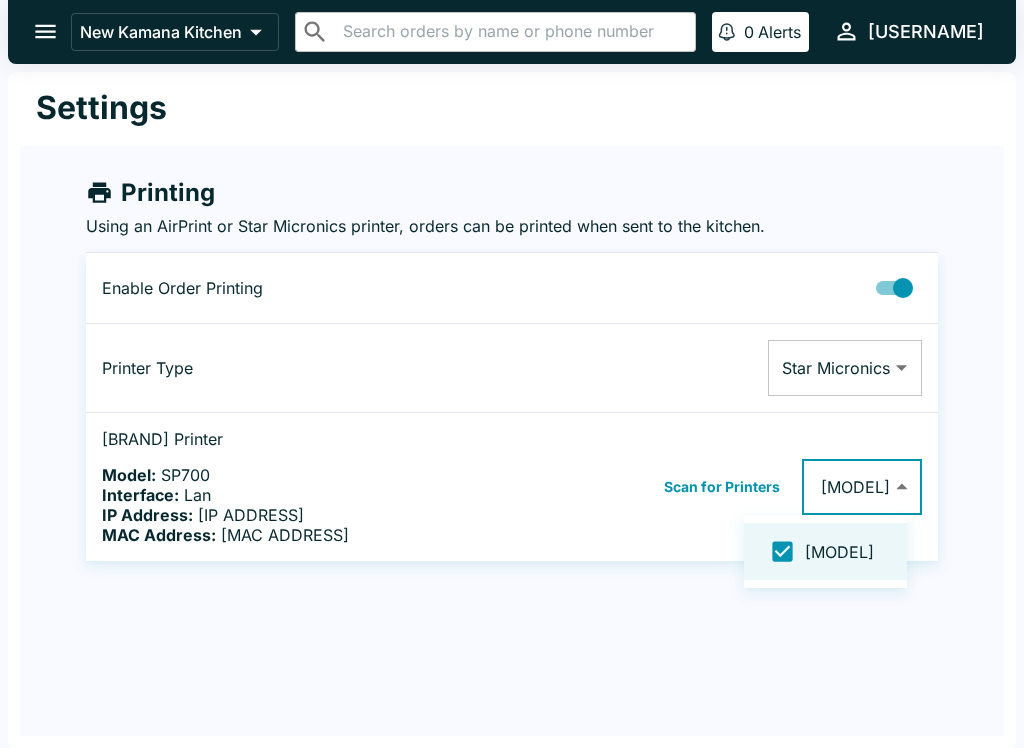 click at bounding box center (512, 374) 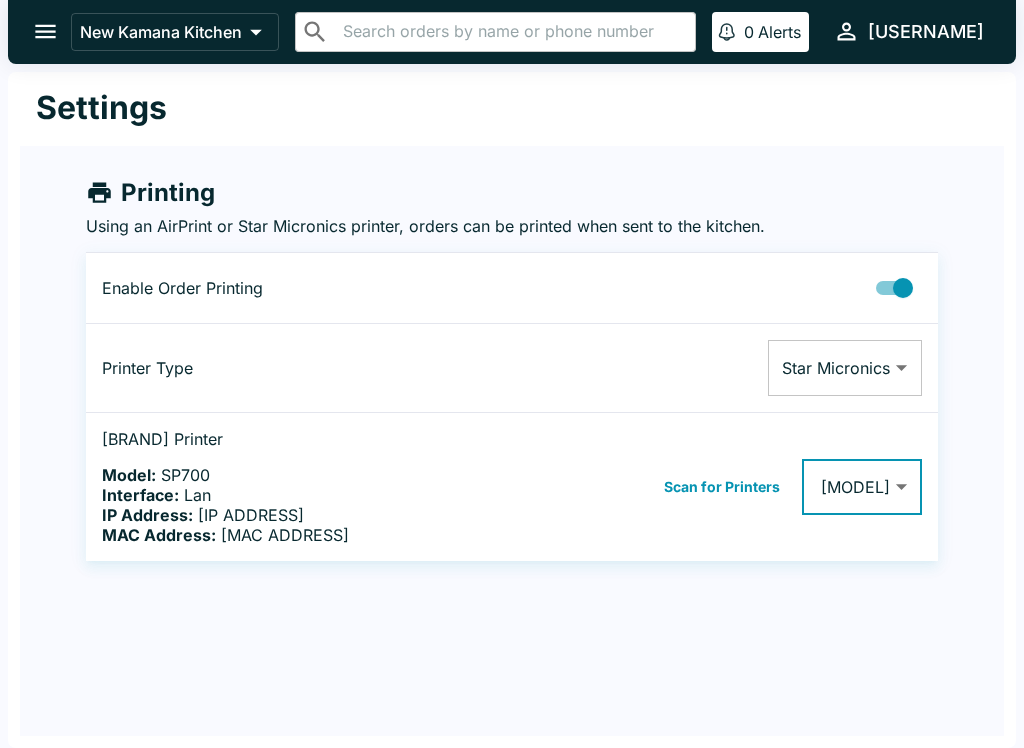 click on "Scan for Printers" at bounding box center [722, 487] 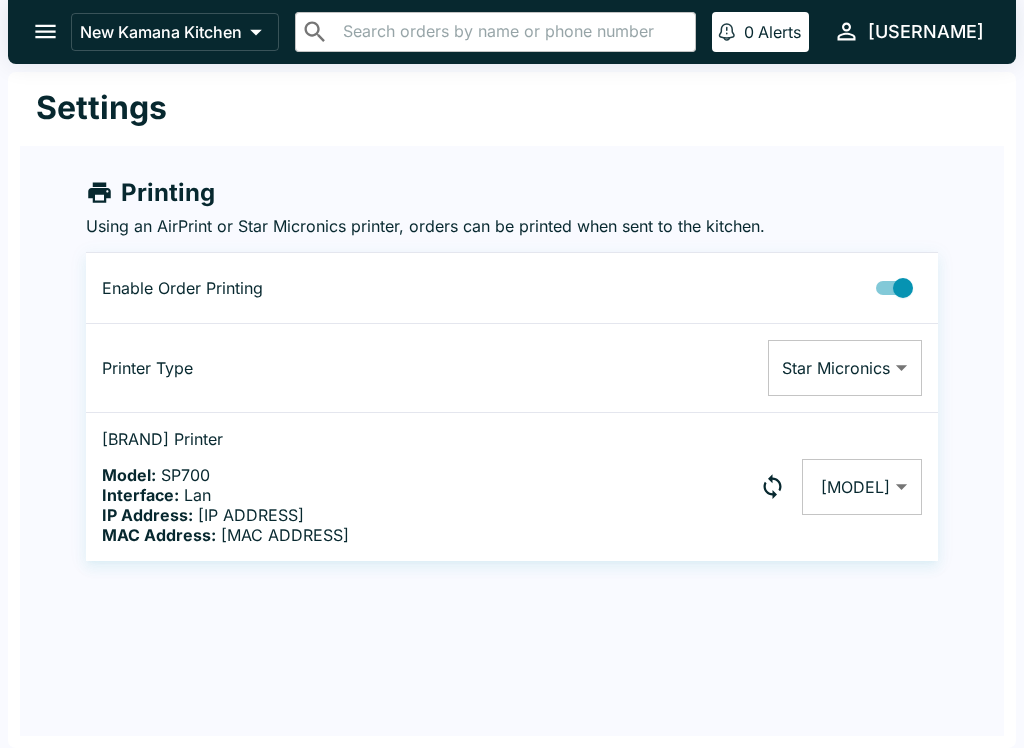 click 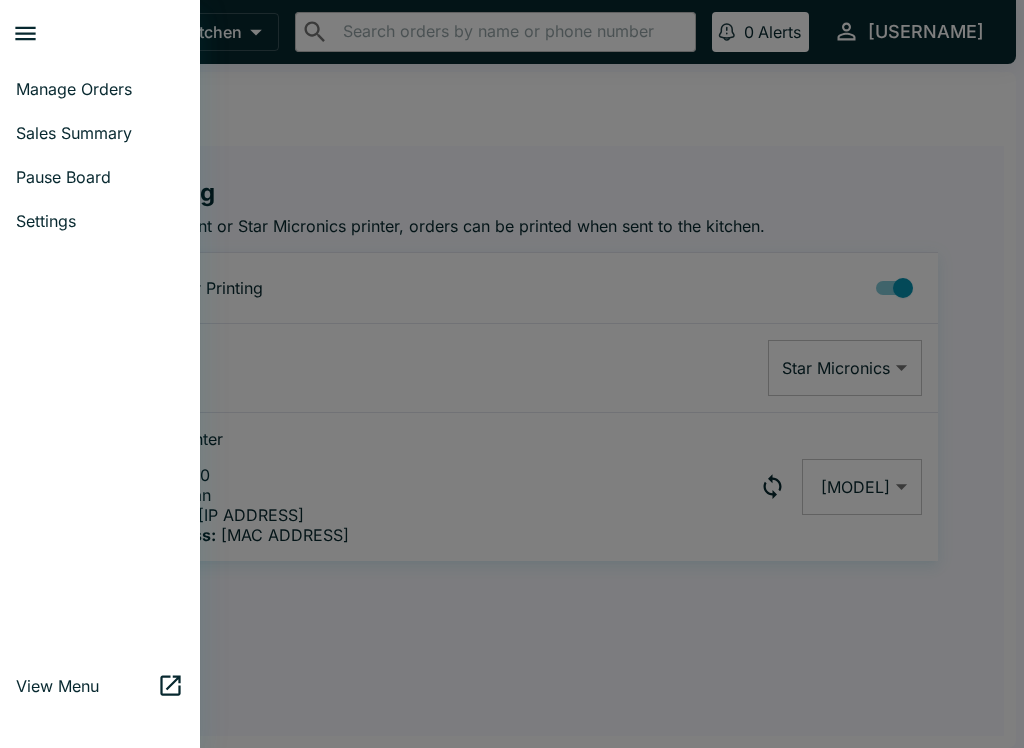 click on "Sales Summary" at bounding box center (100, 133) 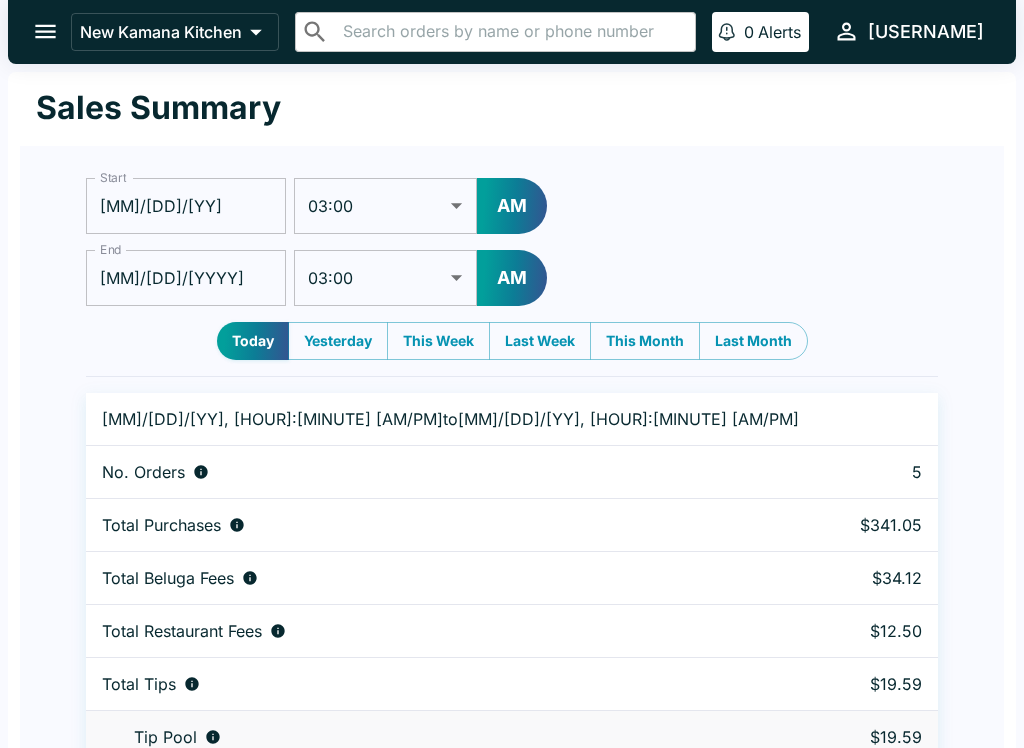 click at bounding box center [45, 31] 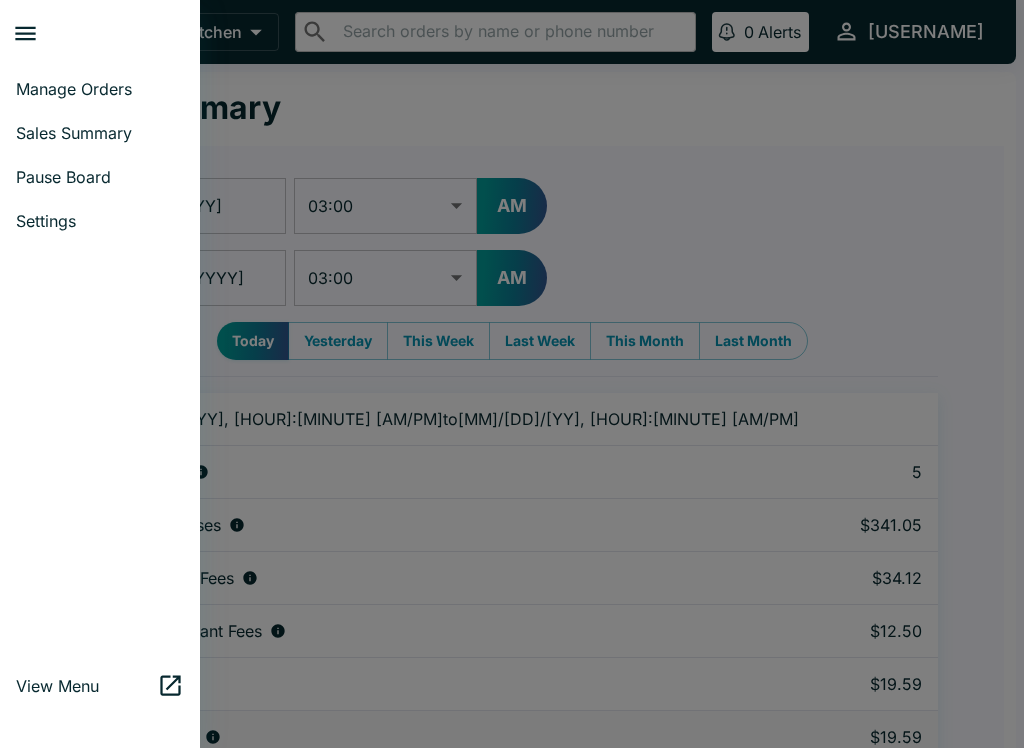 click on "Sales Summary" at bounding box center (100, 133) 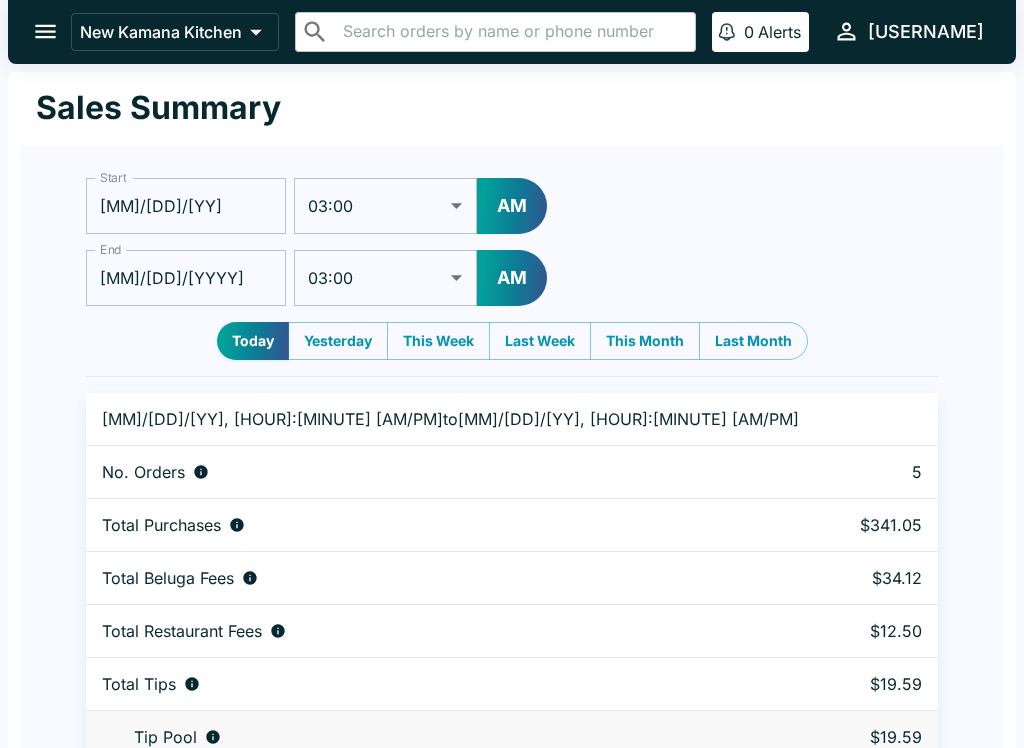 click 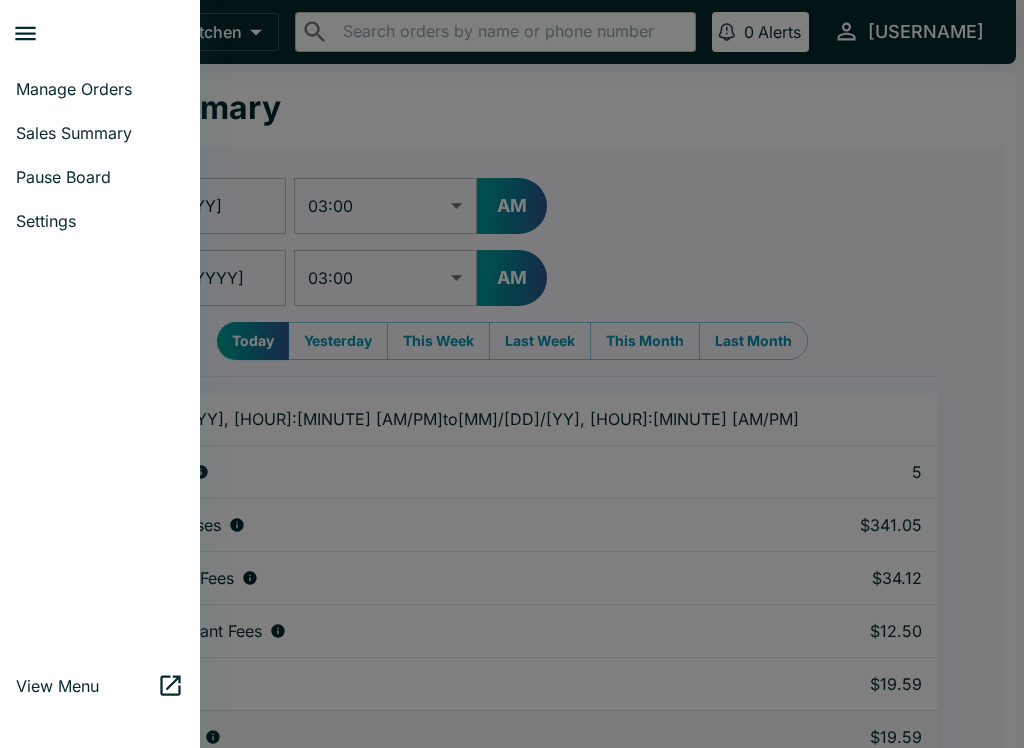 click on "Manage Orders" at bounding box center (100, 89) 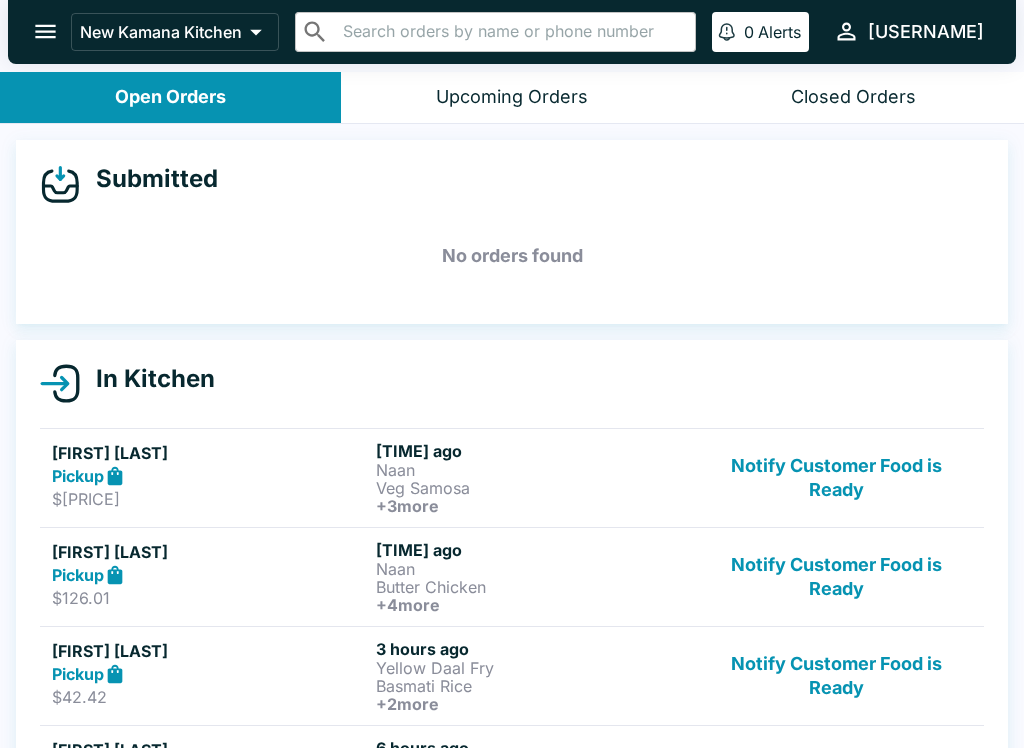 click on "Naan" at bounding box center [534, 470] 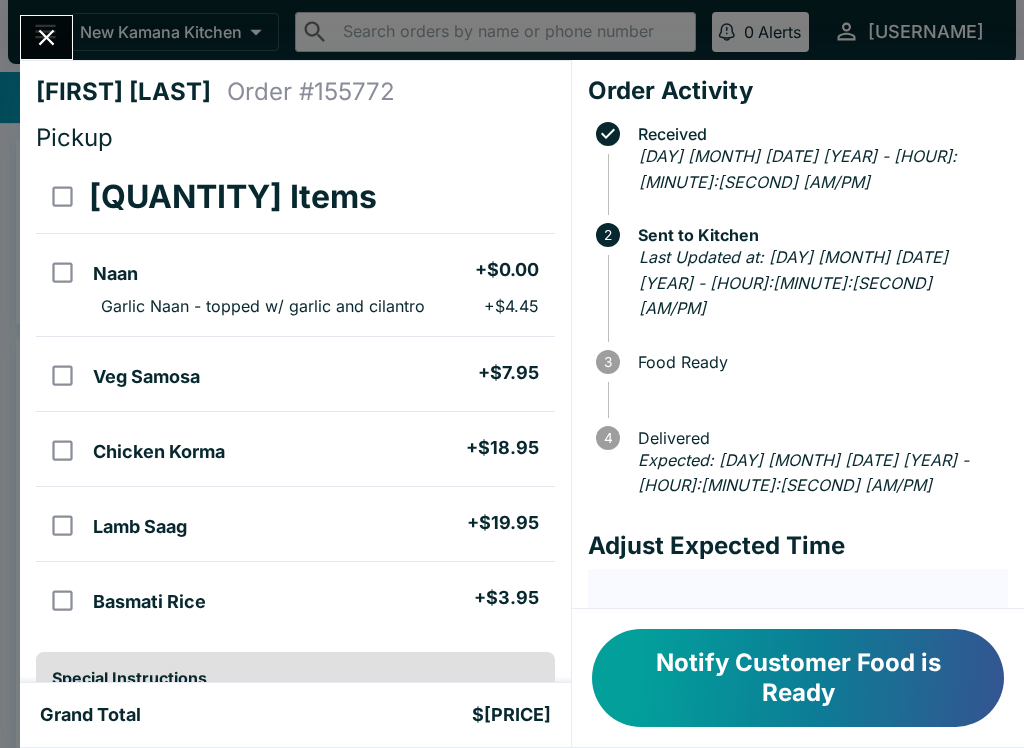 scroll, scrollTop: 0, scrollLeft: 0, axis: both 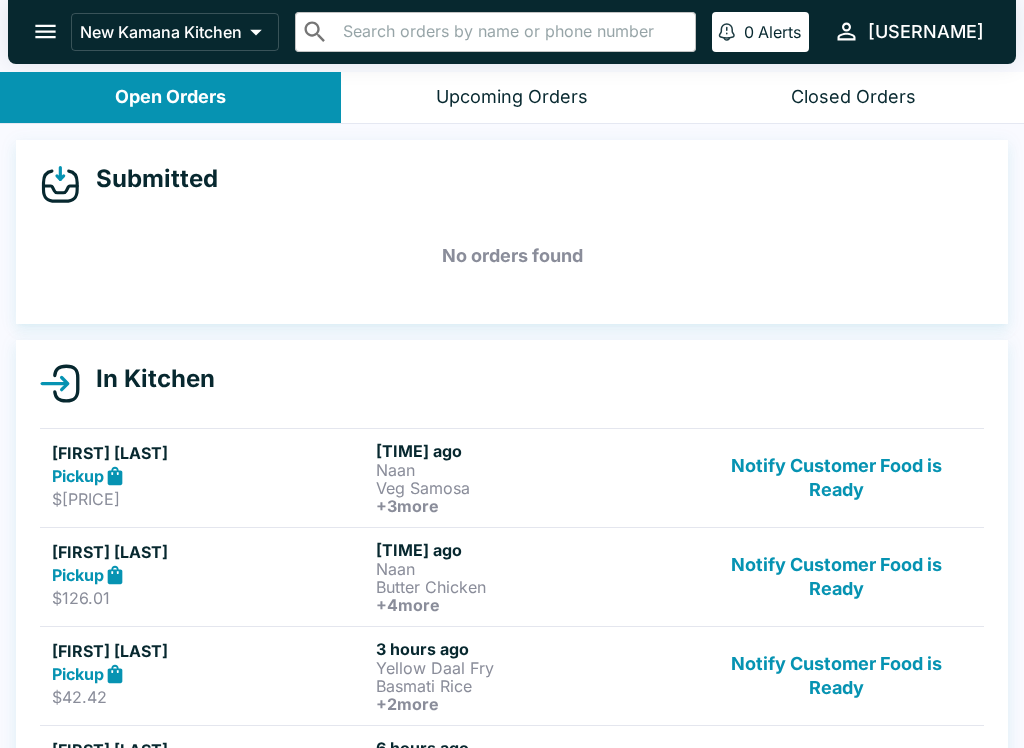 click 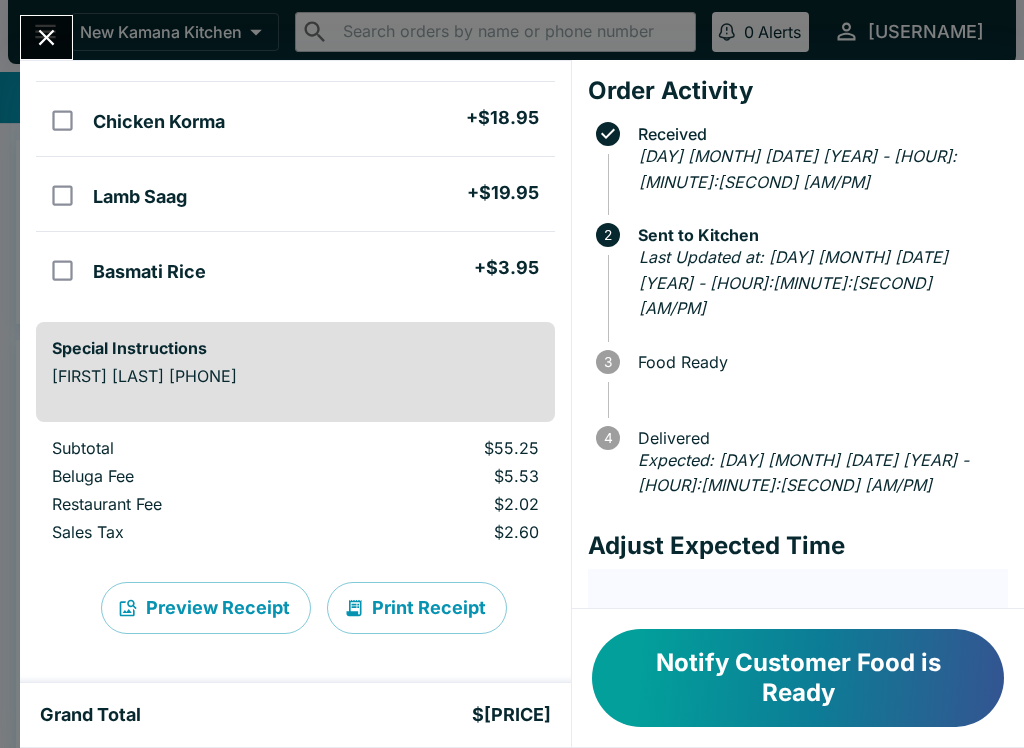 scroll, scrollTop: 330, scrollLeft: 0, axis: vertical 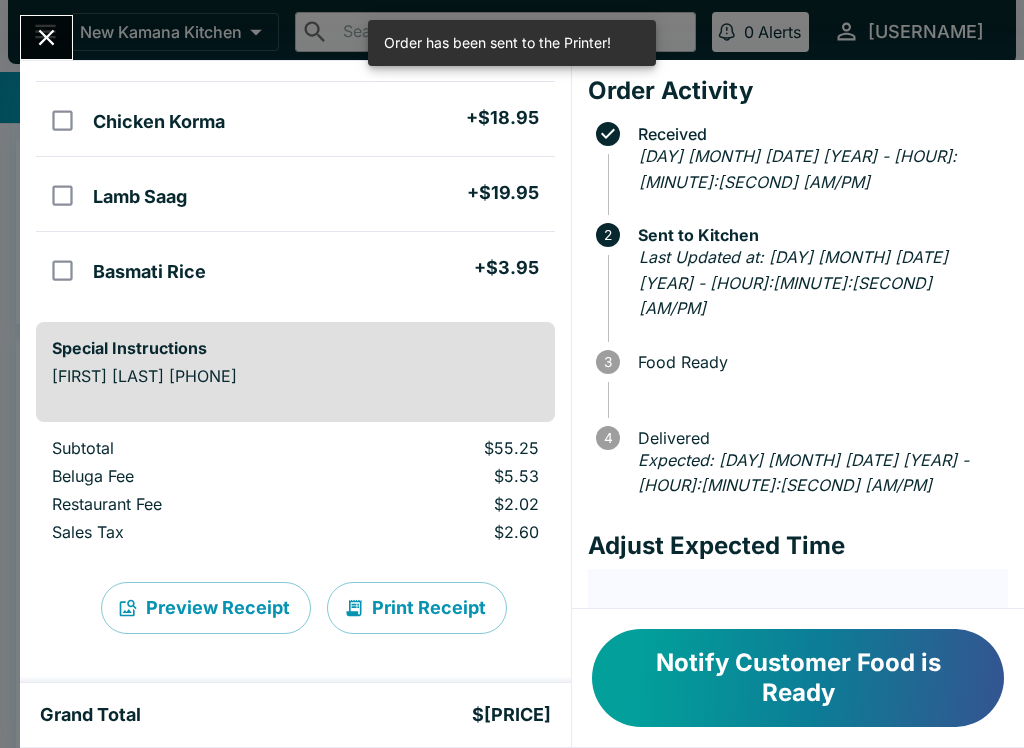 click 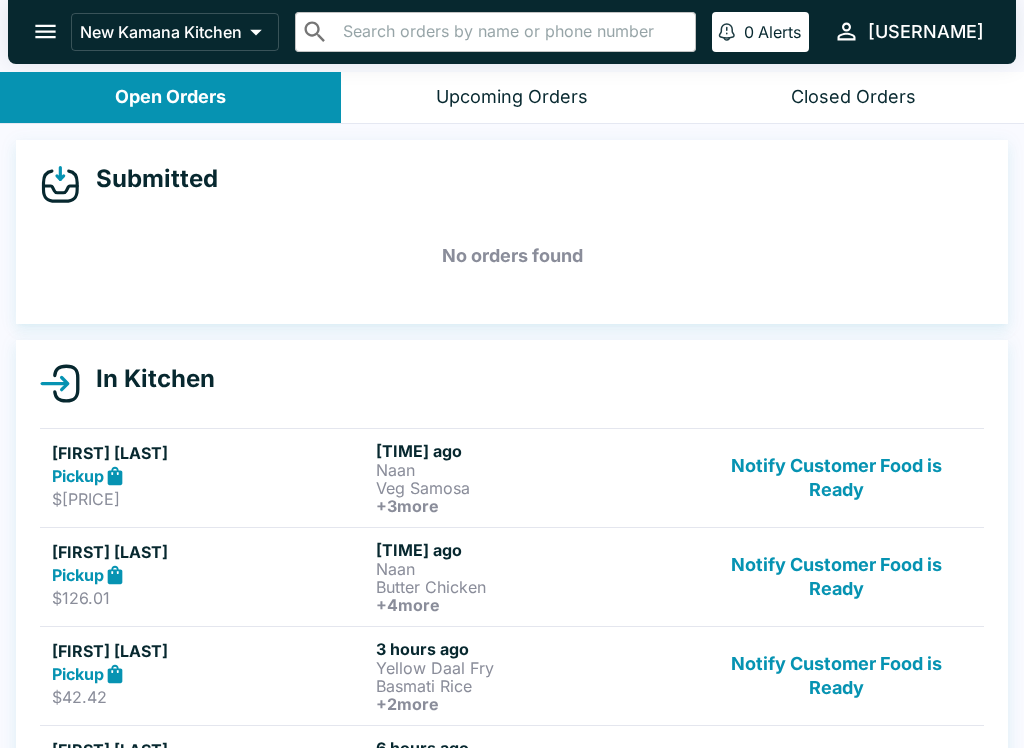 click 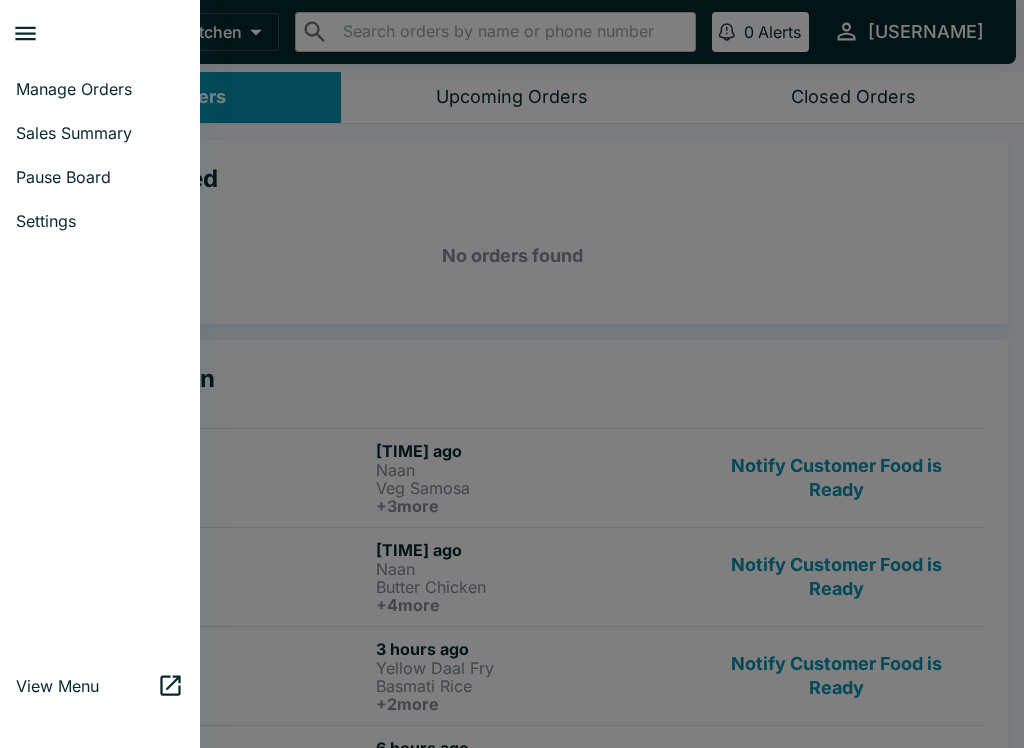 click on "Settings" at bounding box center [100, 221] 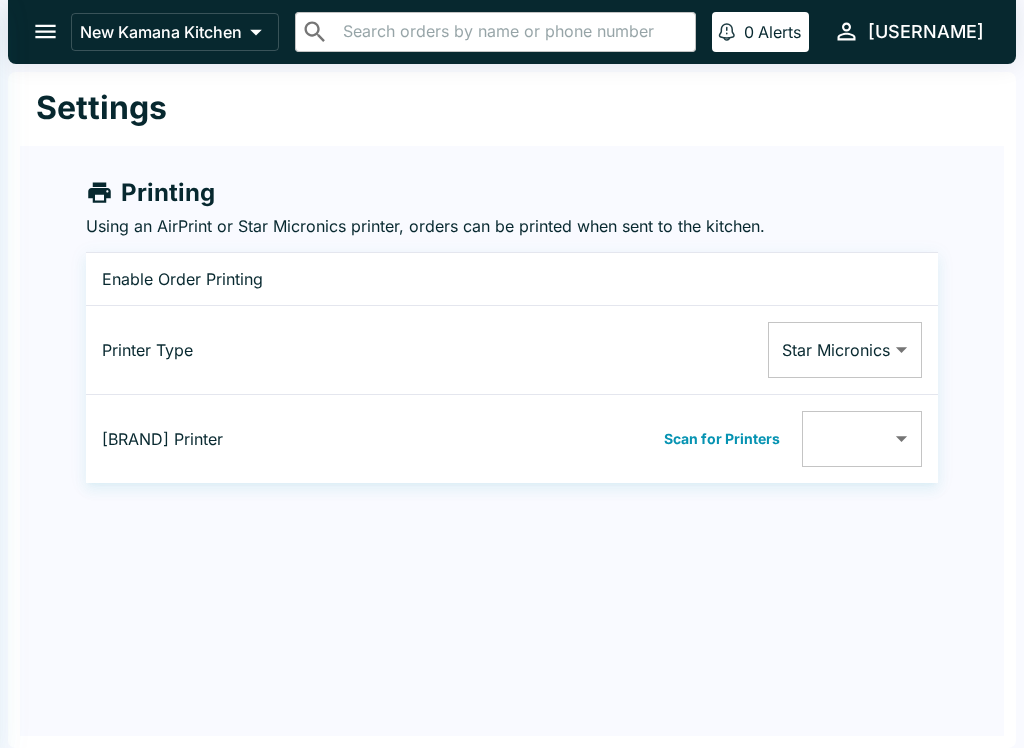 type on "[MAC ADDRESS]" 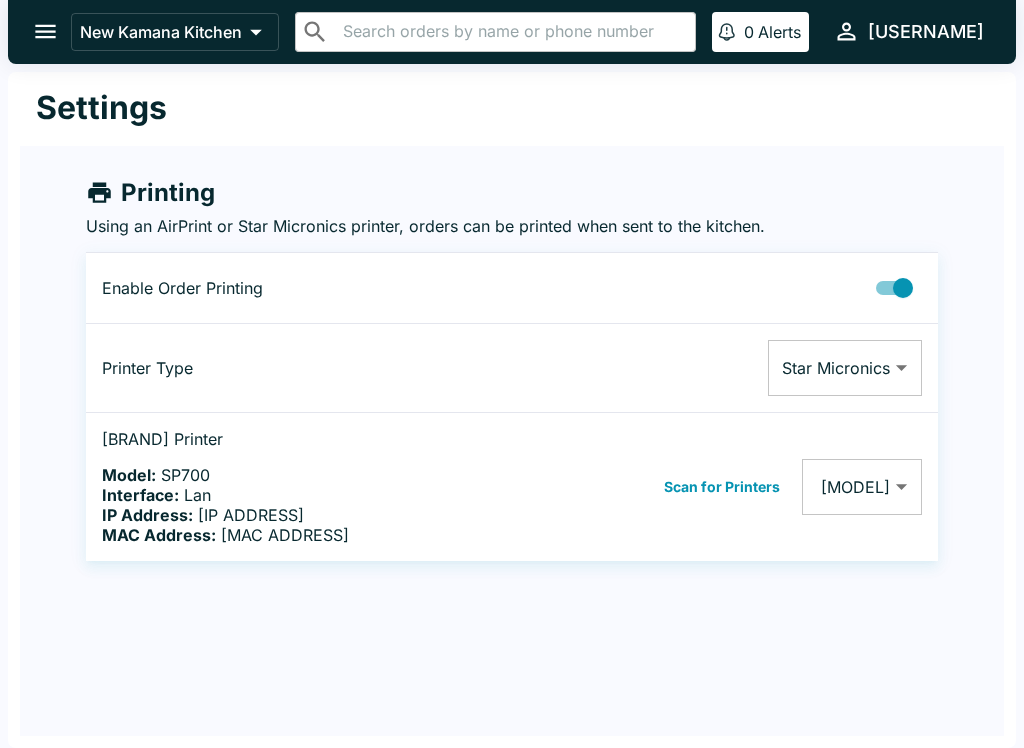 click at bounding box center (903, 288) 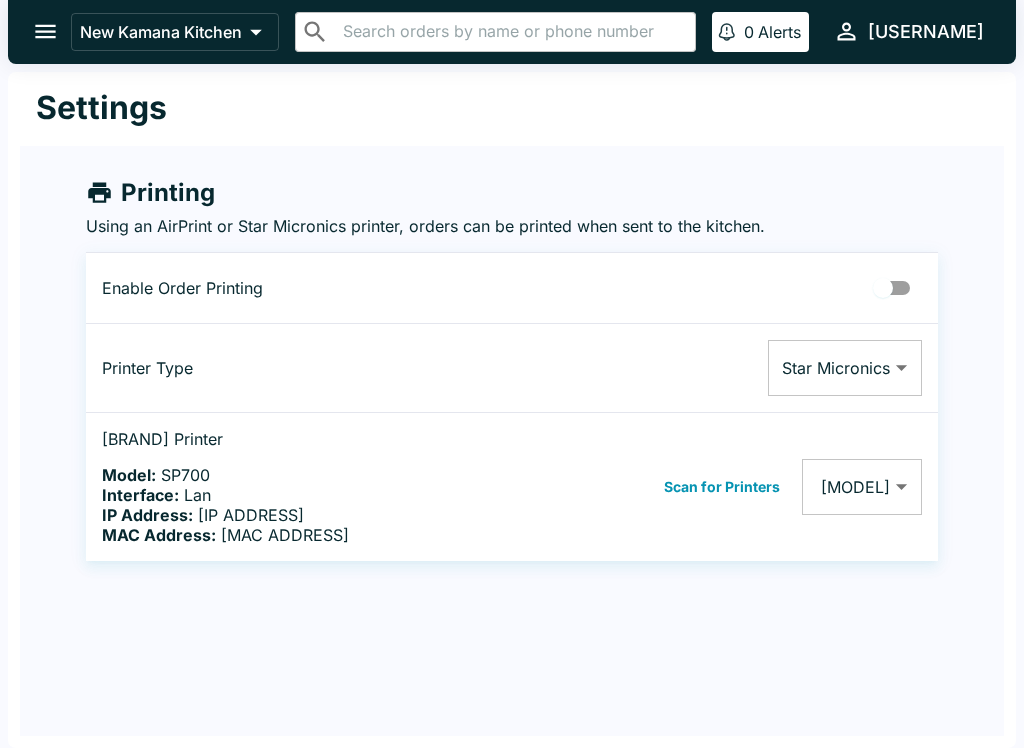 click at bounding box center (883, 288) 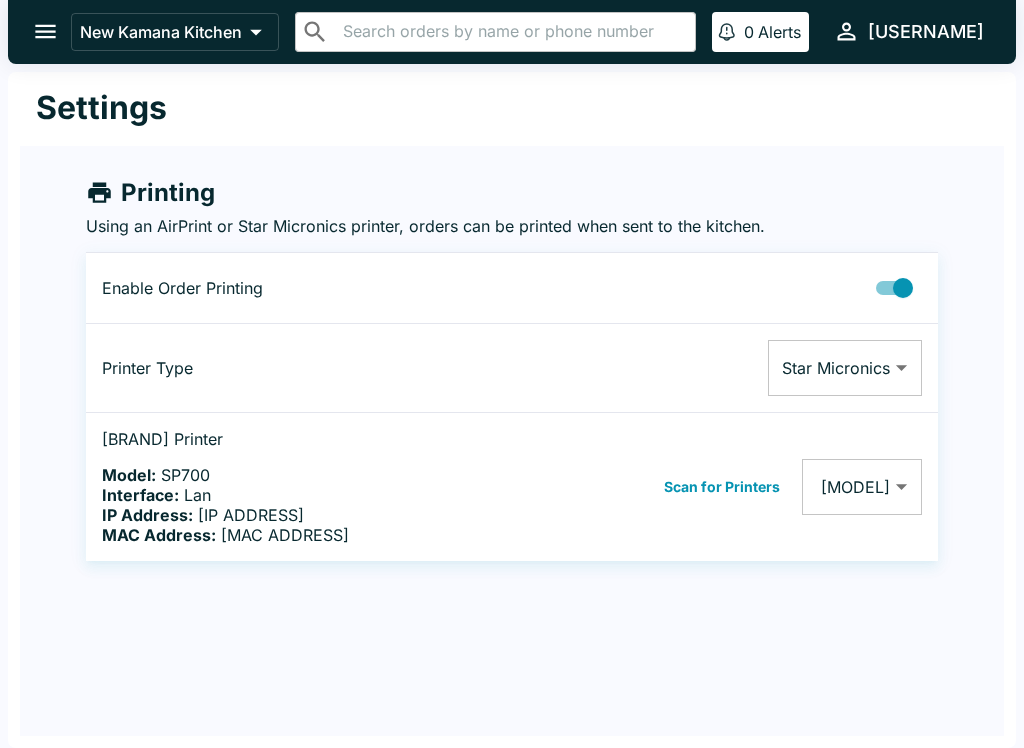 click on "[BRAND] | [BRAND] Manage Orders Sales Summary Pause Board Settings View Menu Logout" at bounding box center (512, 374) 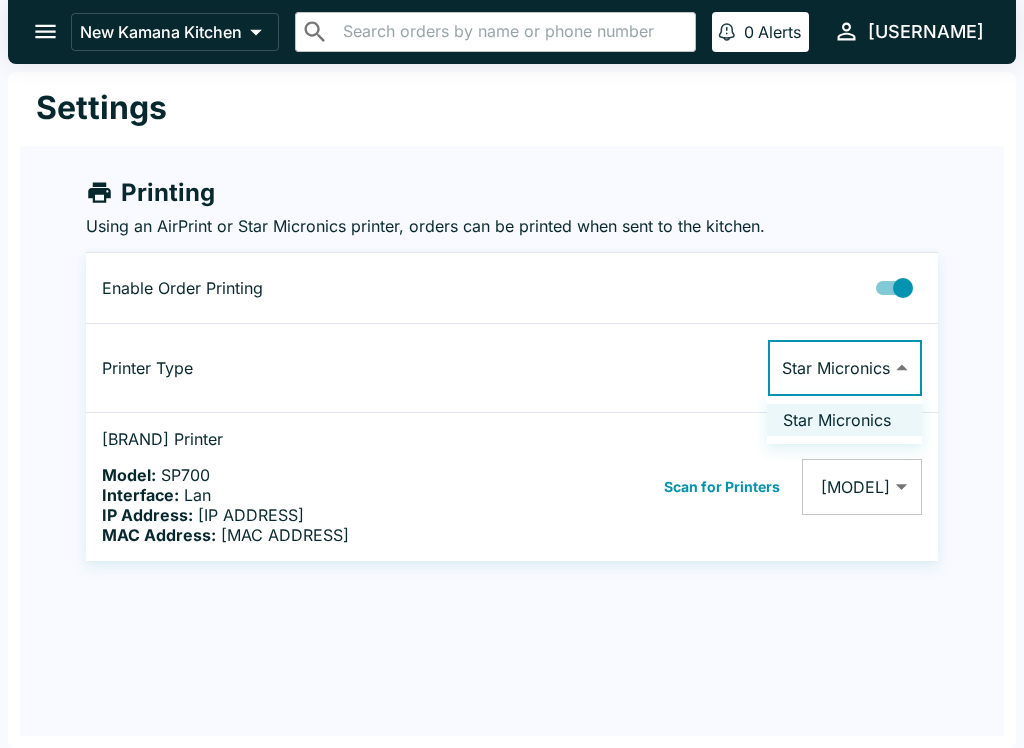 click on "Star Micronics" at bounding box center (844, 420) 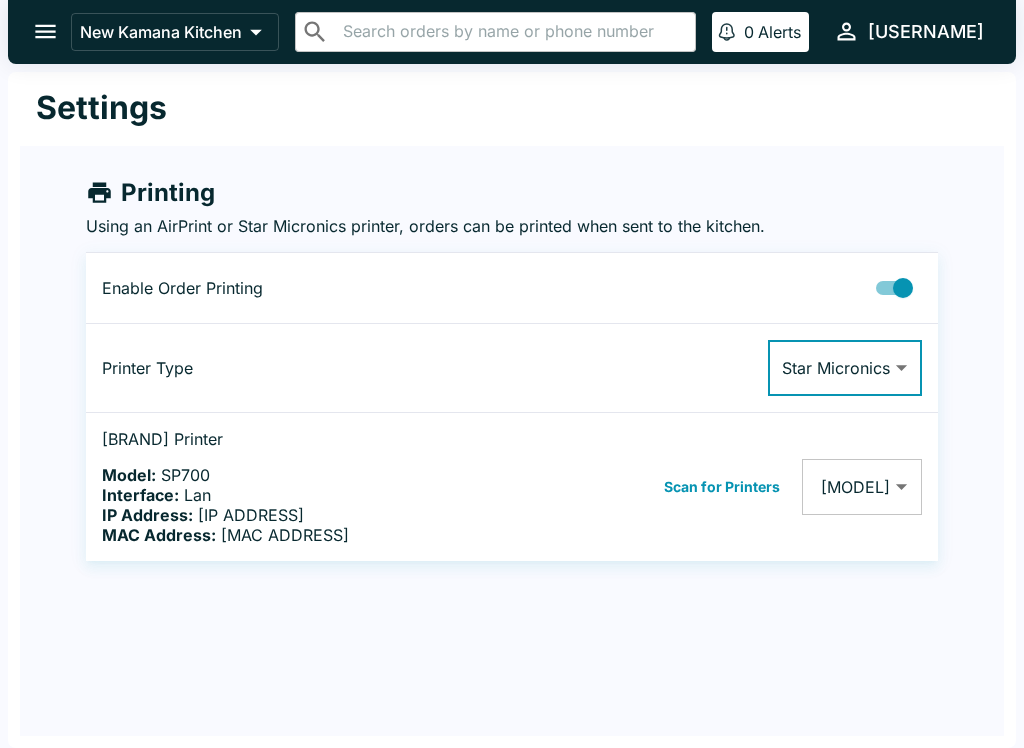 click on "[BRAND] | [BRAND] Manage Orders Sales Summary Pause Board Settings View Menu Logout" at bounding box center [512, 374] 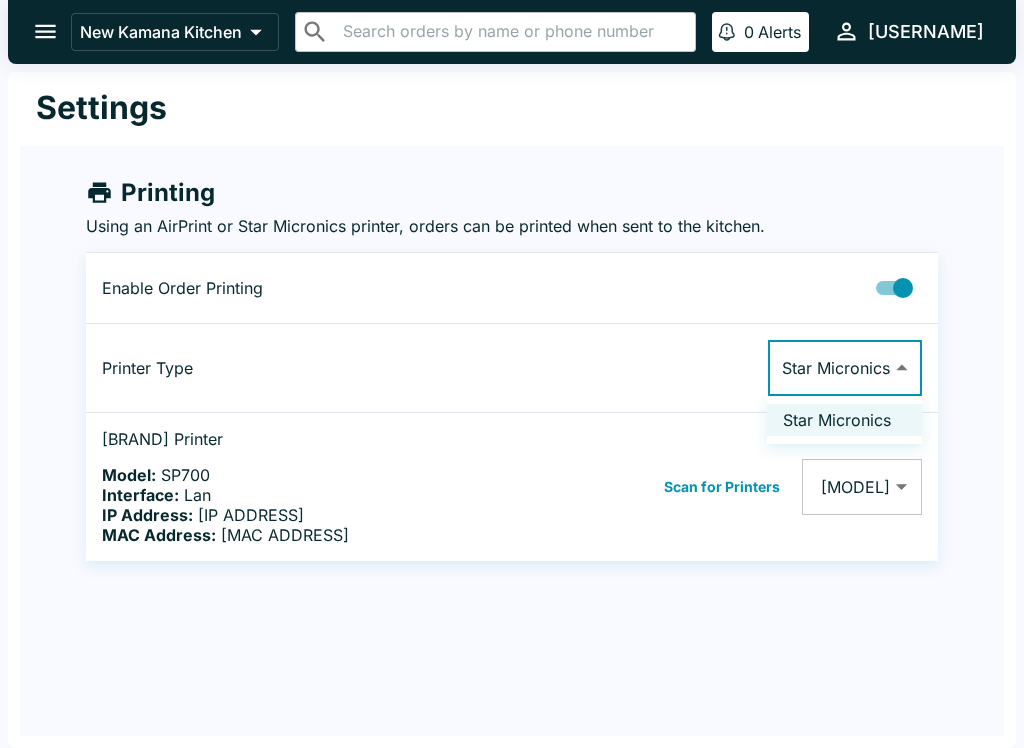 click on "Star Micronics" at bounding box center (844, 420) 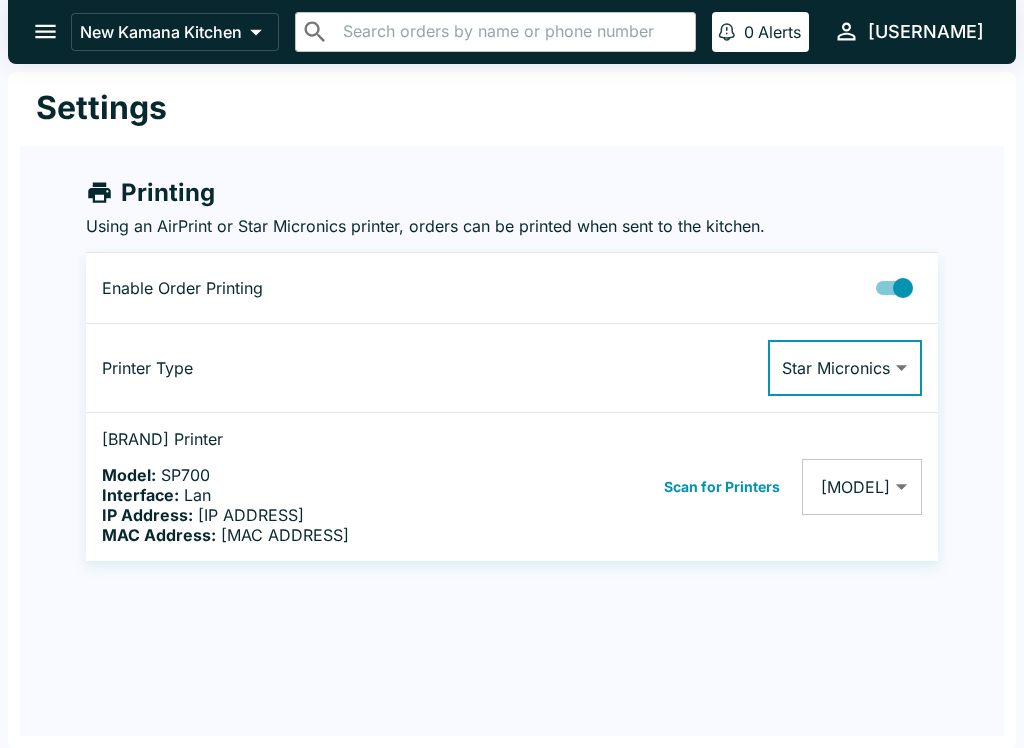 click on "[BRAND] | [BRAND] Manage Orders Sales Summary Pause Board Settings View Menu Logout" at bounding box center (512, 374) 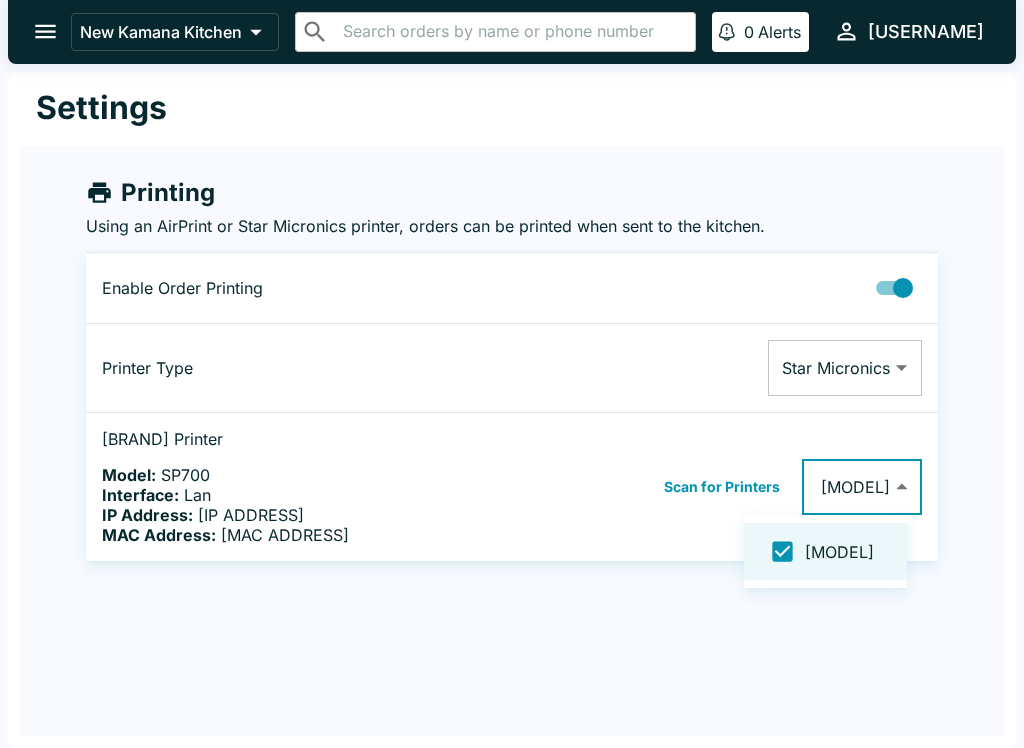 click at bounding box center [782, 551] 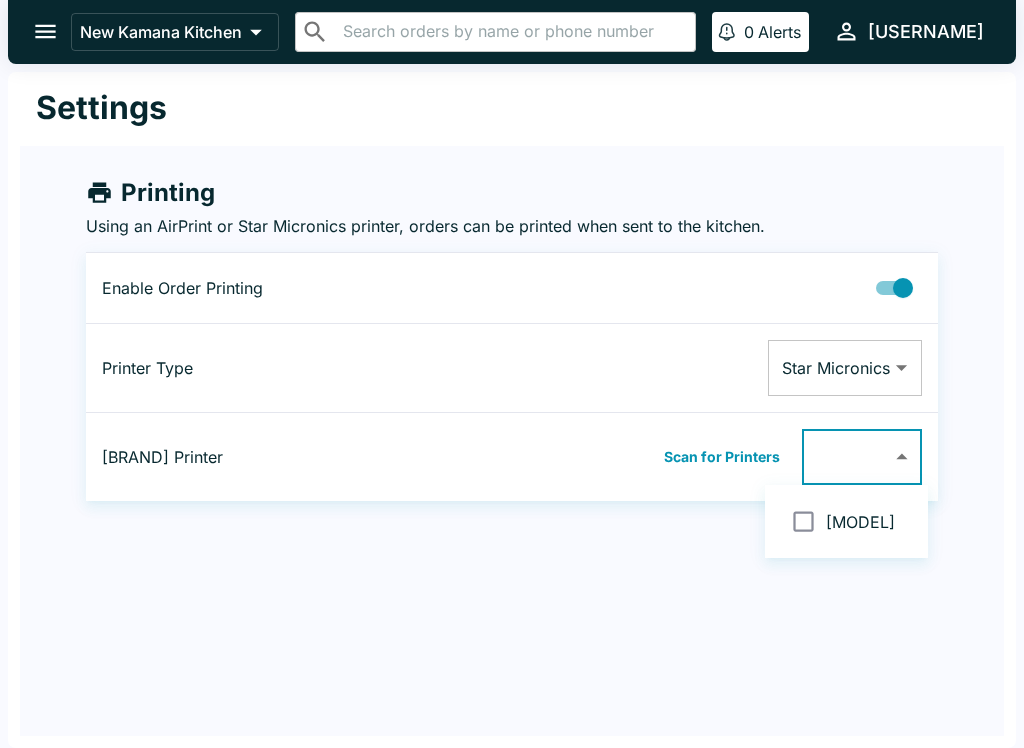 click at bounding box center [803, 521] 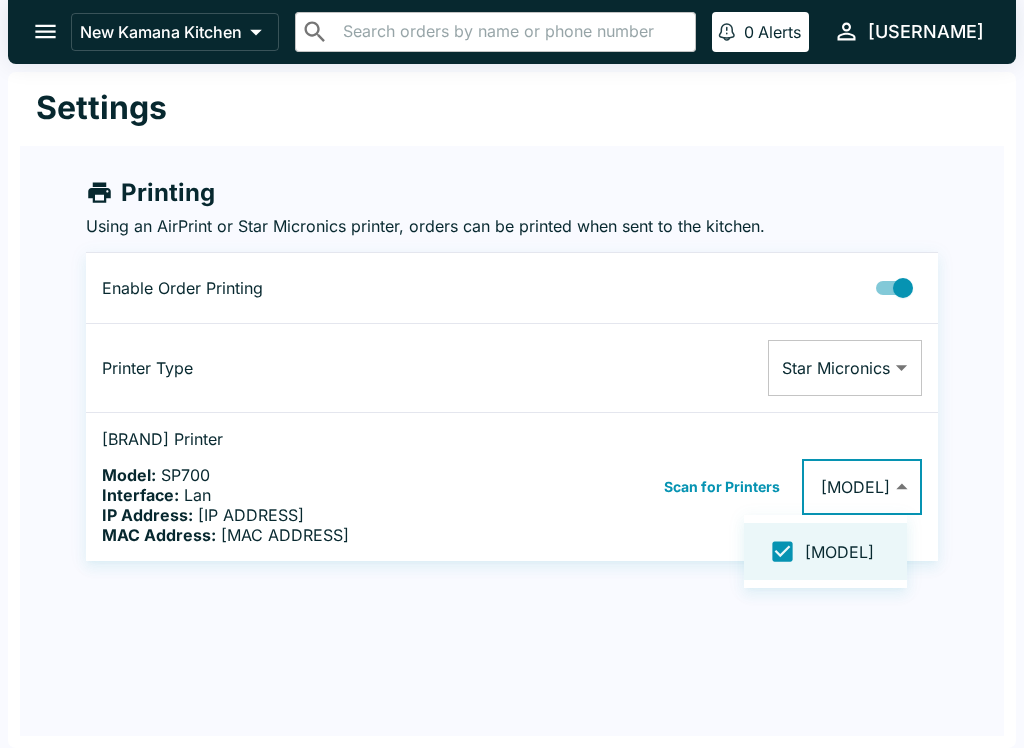click at bounding box center [512, 374] 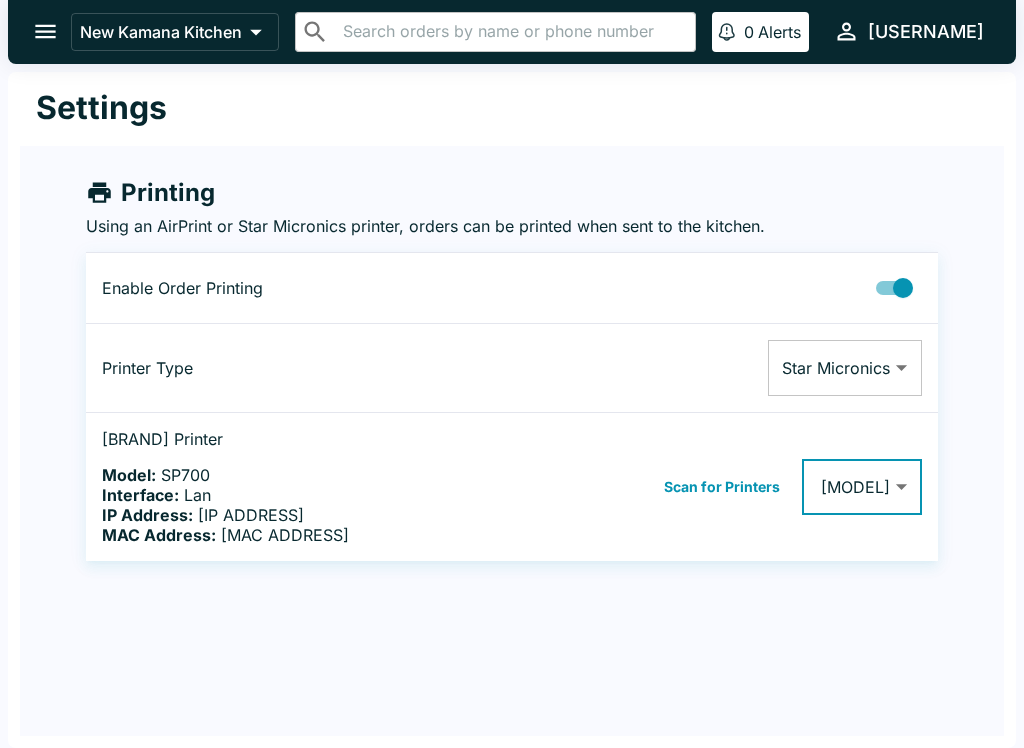 click on "Scan for Printers" at bounding box center (722, 487) 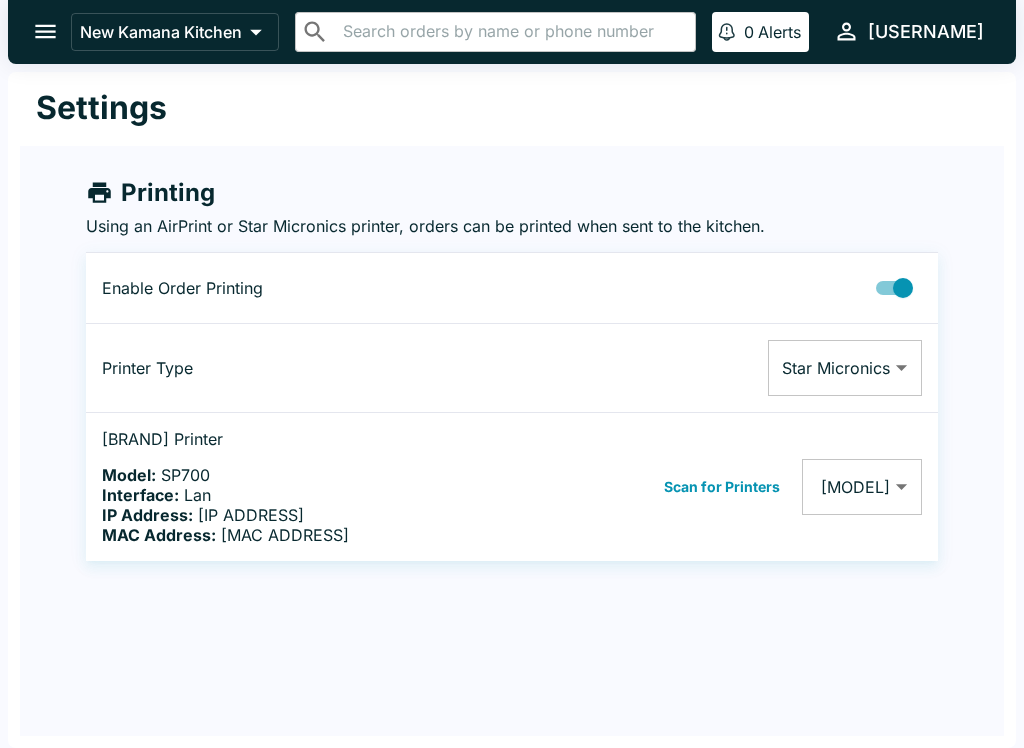 click 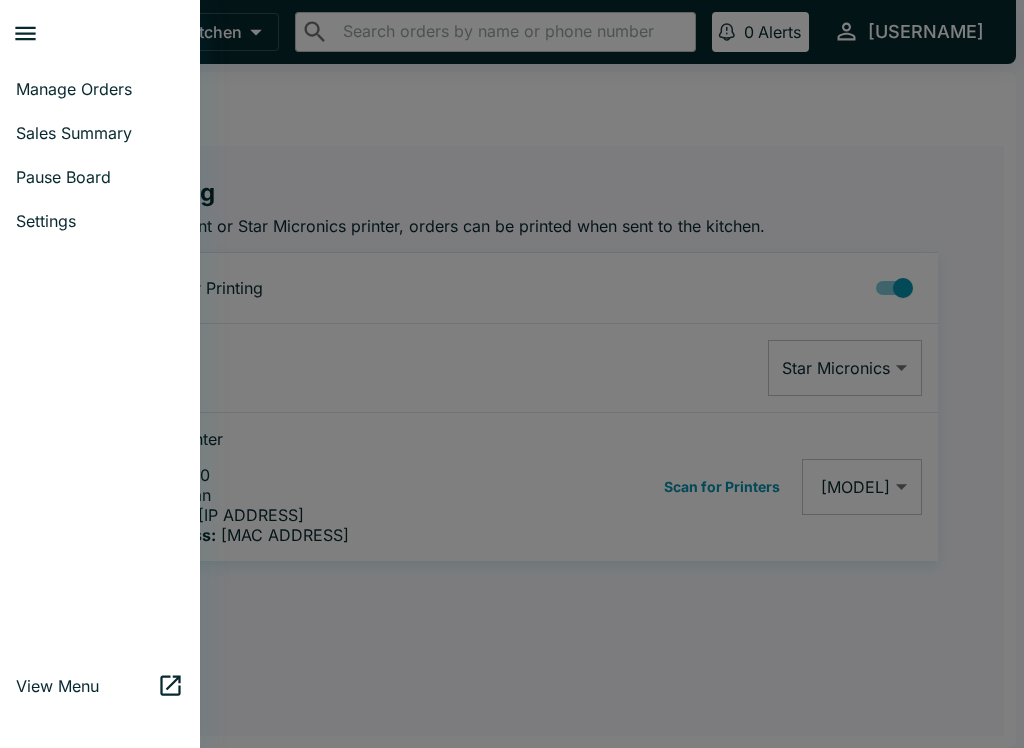click on "Manage Orders" at bounding box center (100, 89) 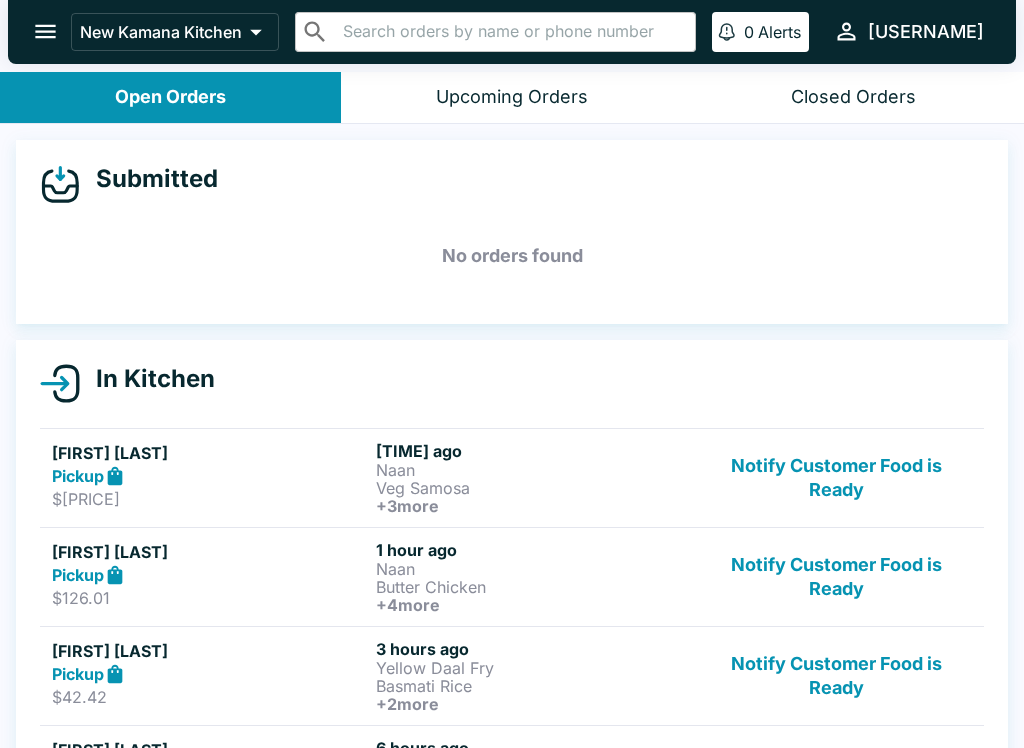 click on "[FIRST] [LAST] Pickup $[PRICE] [TIME] ago Naan Veg Samosa + 3 more Notify Customer Food is Ready" at bounding box center (512, 477) 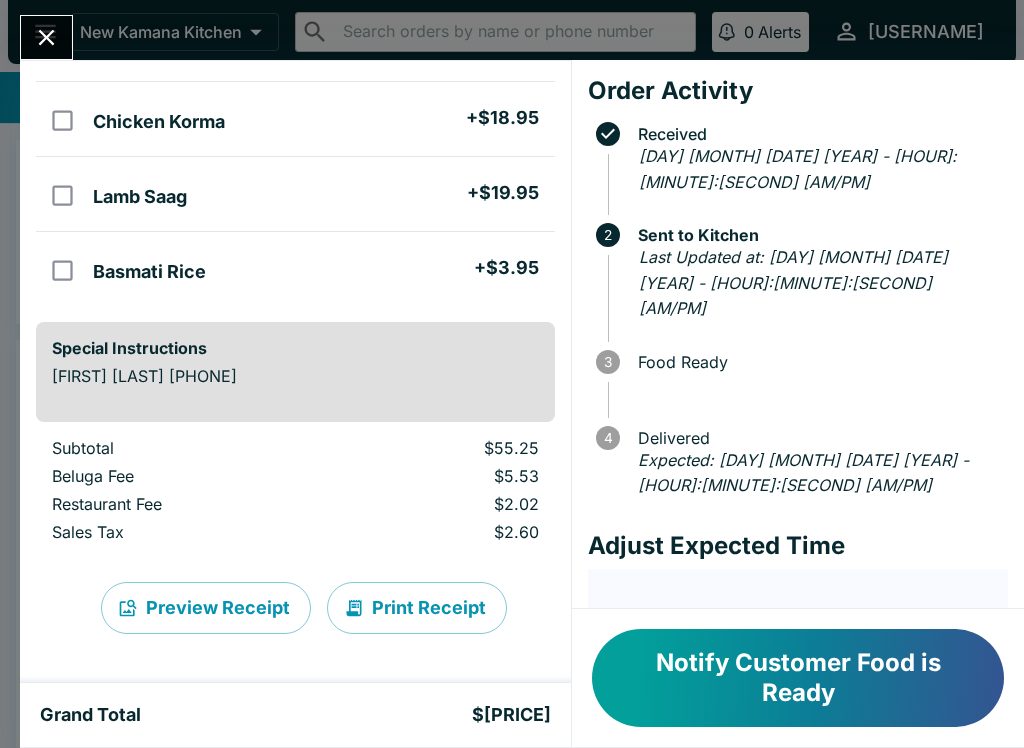 scroll, scrollTop: 330, scrollLeft: 0, axis: vertical 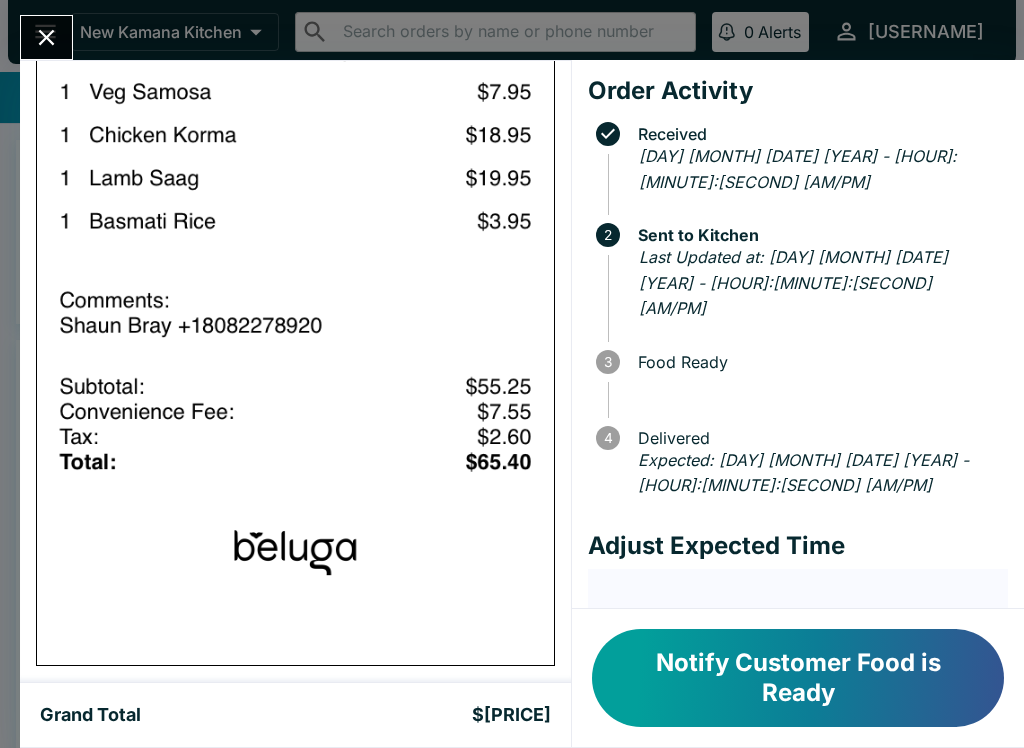 click 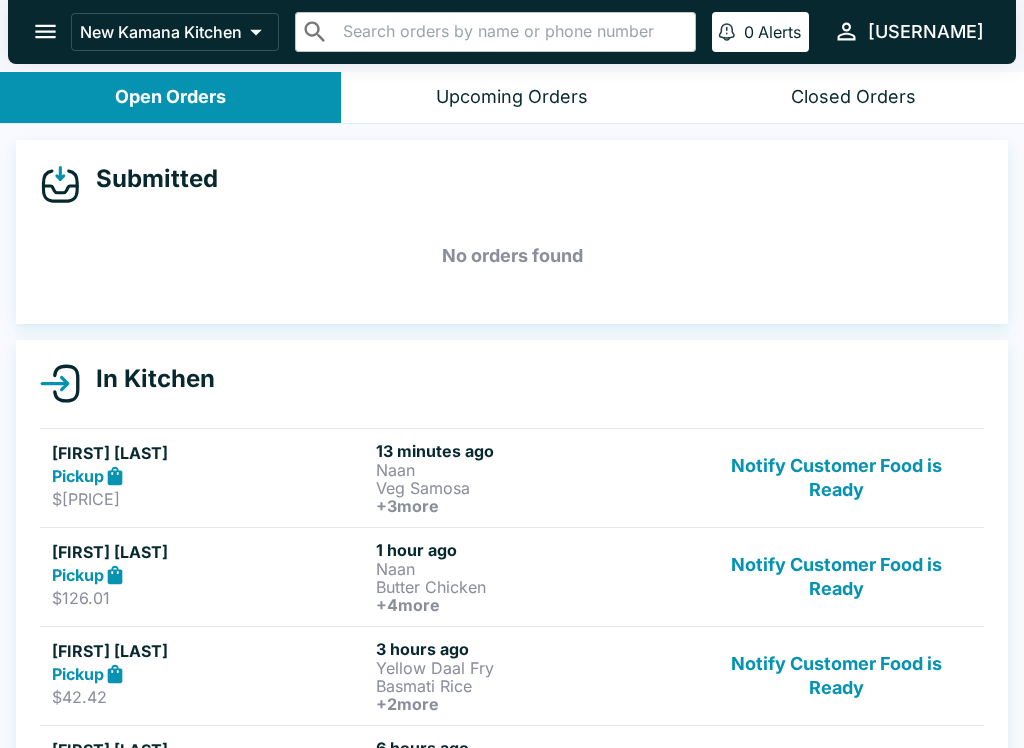 click on "Naan" at bounding box center [534, 470] 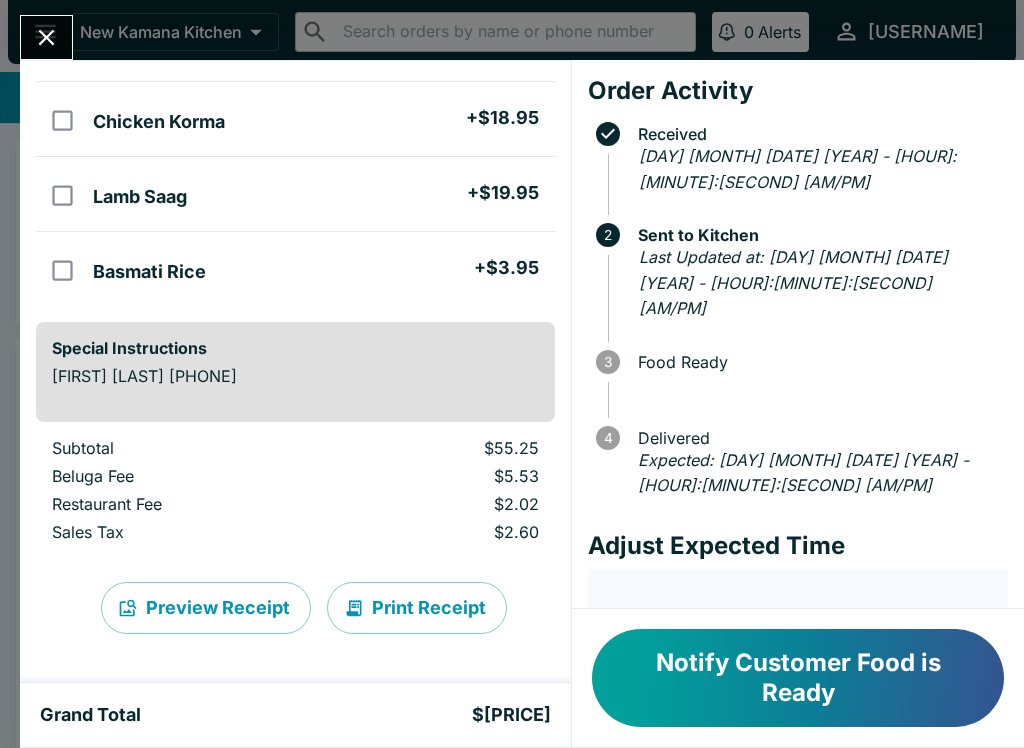 scroll, scrollTop: 330, scrollLeft: 0, axis: vertical 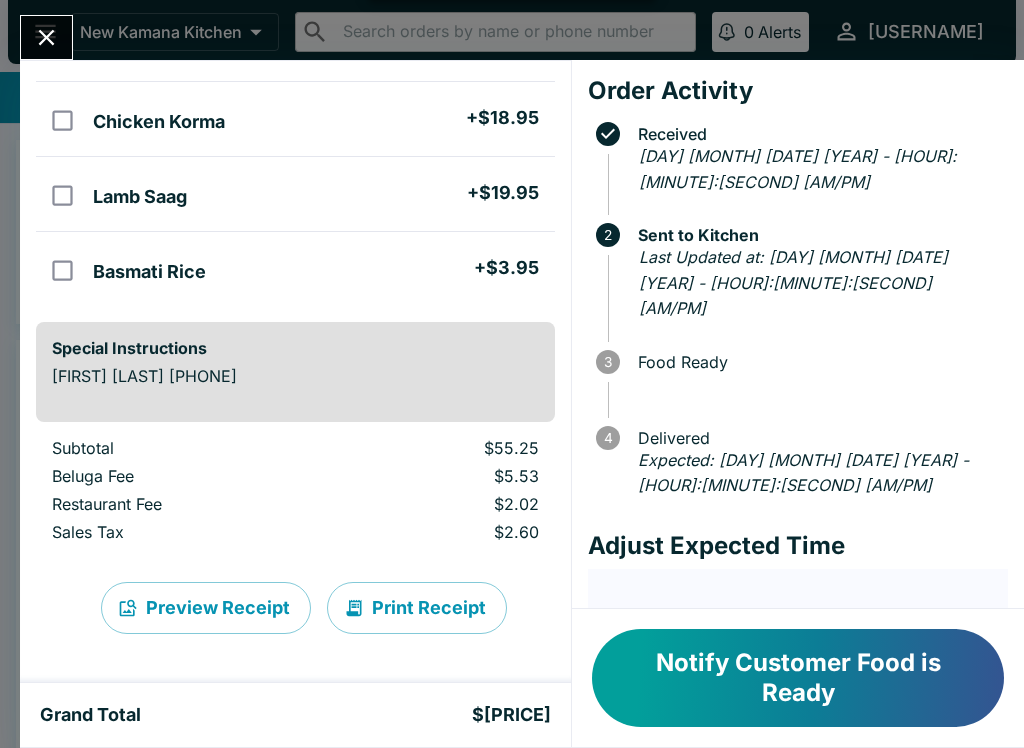 click 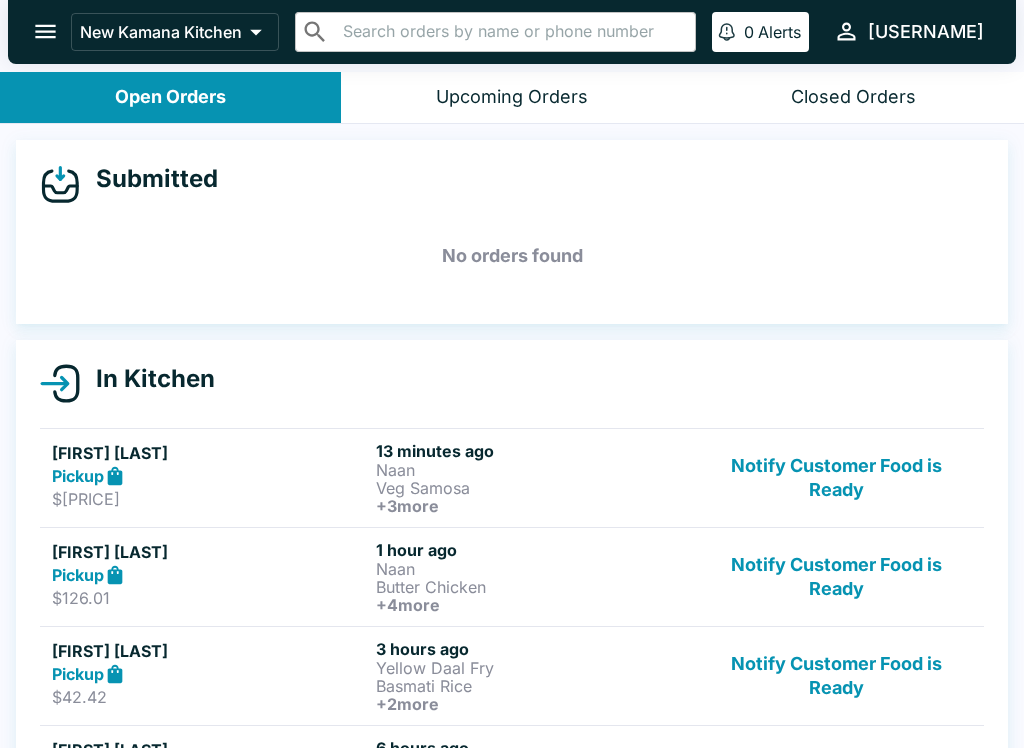 click on "Naan" at bounding box center (534, 470) 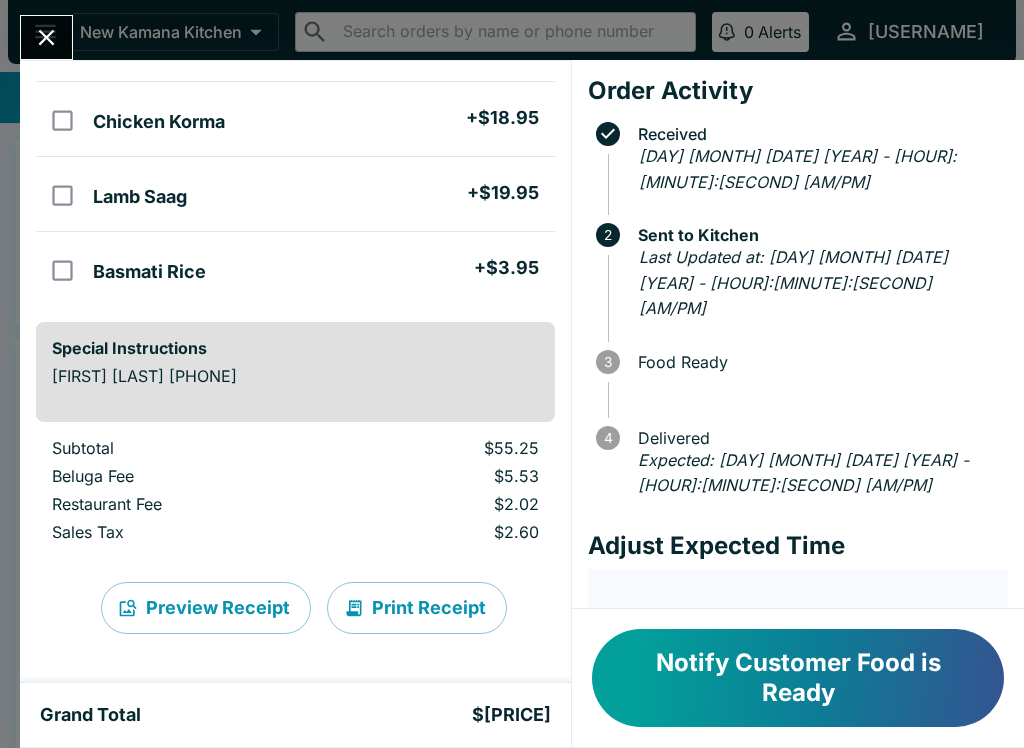 scroll, scrollTop: 330, scrollLeft: 0, axis: vertical 